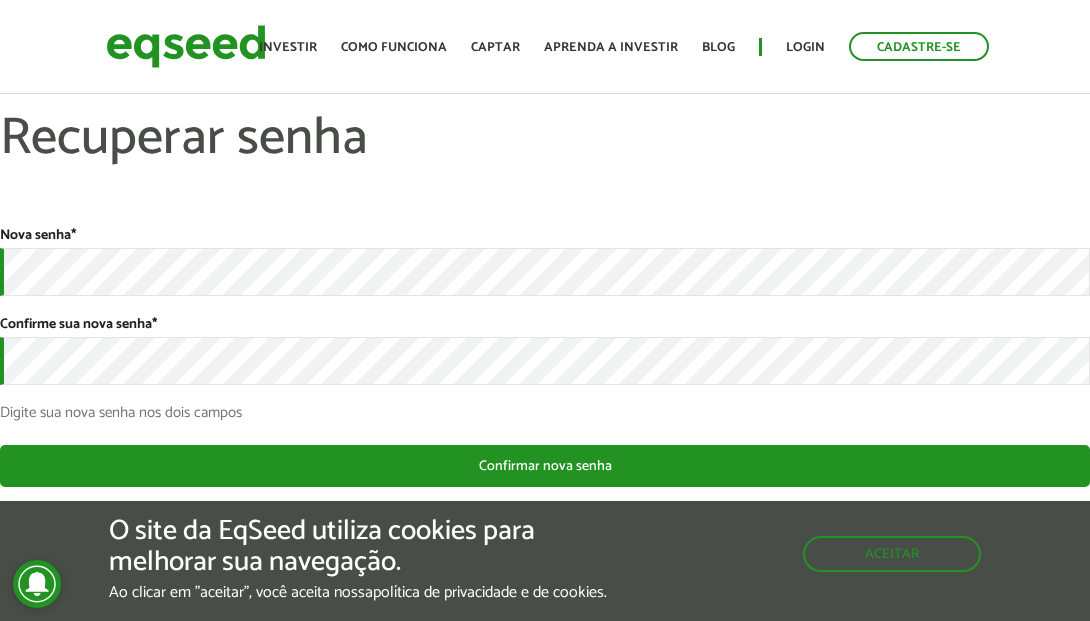 scroll, scrollTop: 0, scrollLeft: 0, axis: both 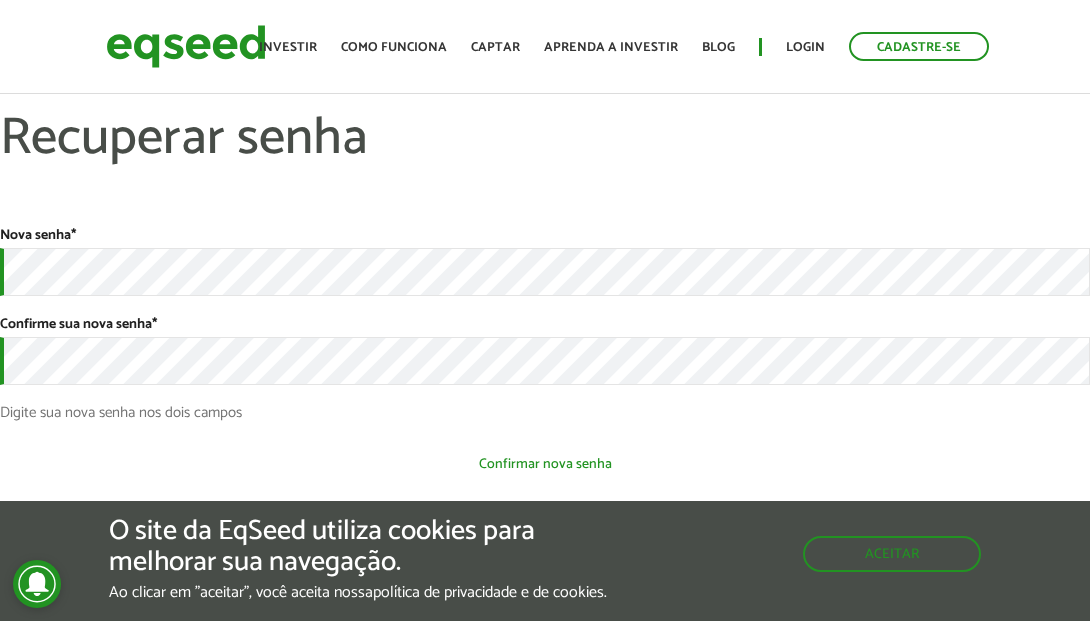 click on "Confirmar nova senha" at bounding box center (545, 464) 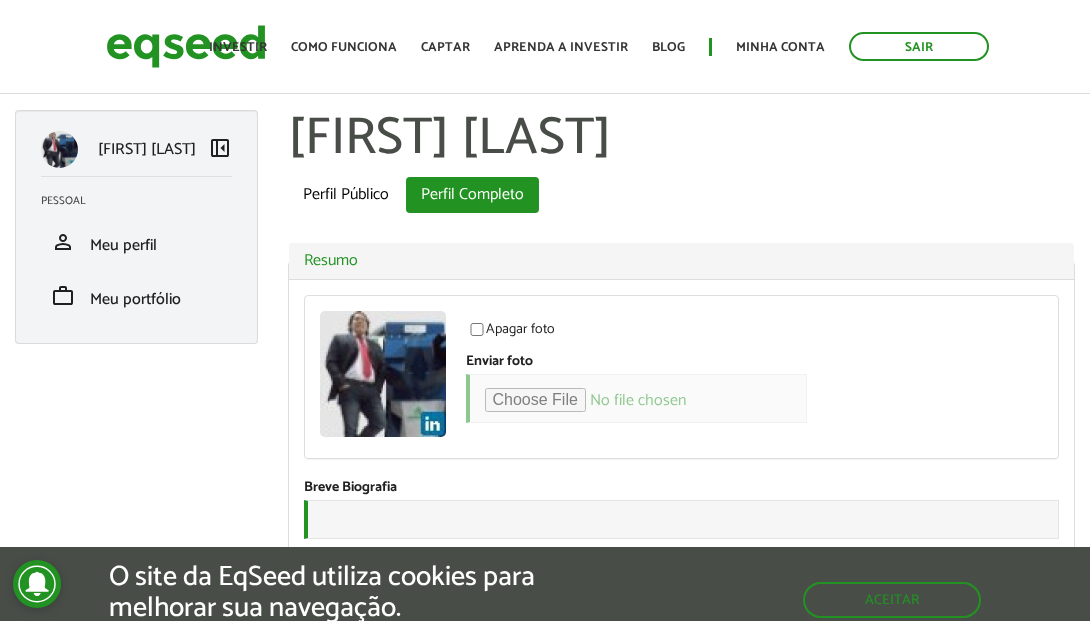 scroll, scrollTop: 0, scrollLeft: 0, axis: both 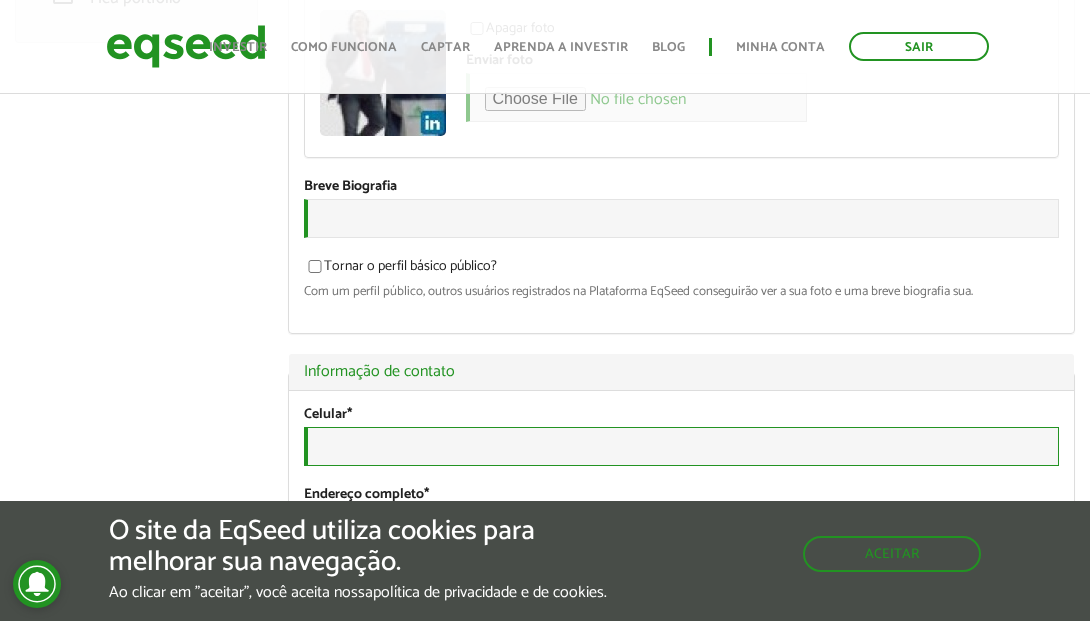 click on "Celular  *" at bounding box center (682, 446) 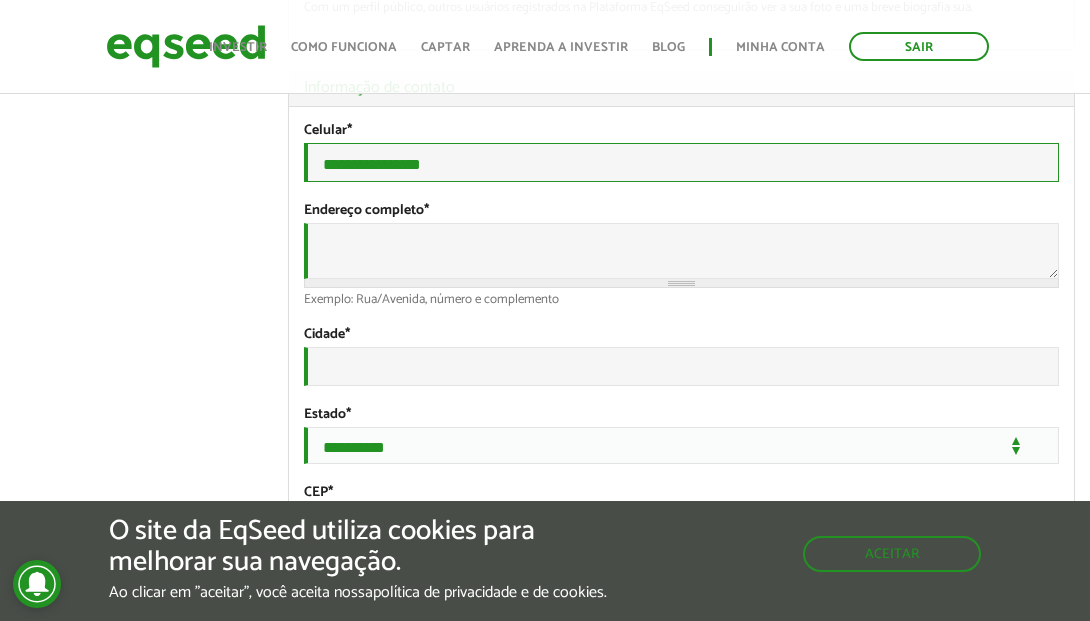 scroll, scrollTop: 596, scrollLeft: 0, axis: vertical 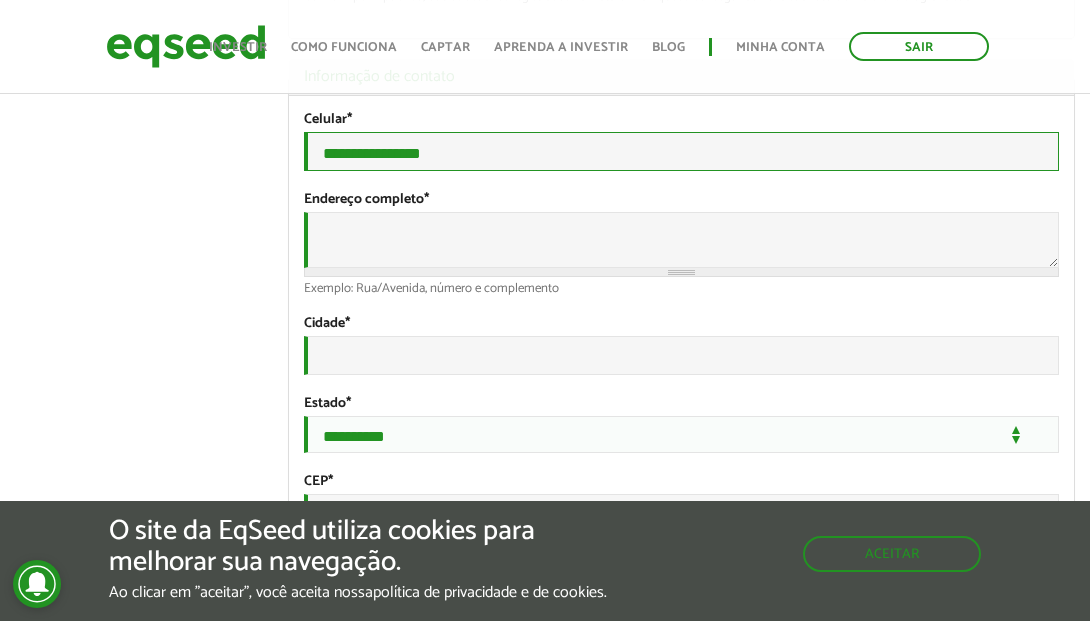 type on "**********" 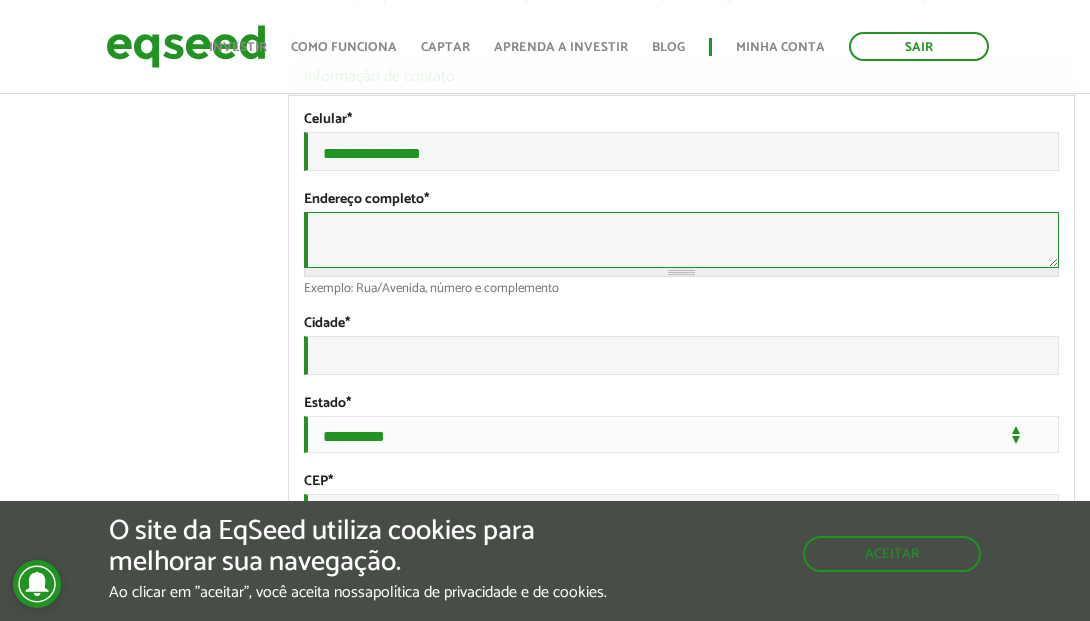 click on "Endereço completo  *" at bounding box center [682, 240] 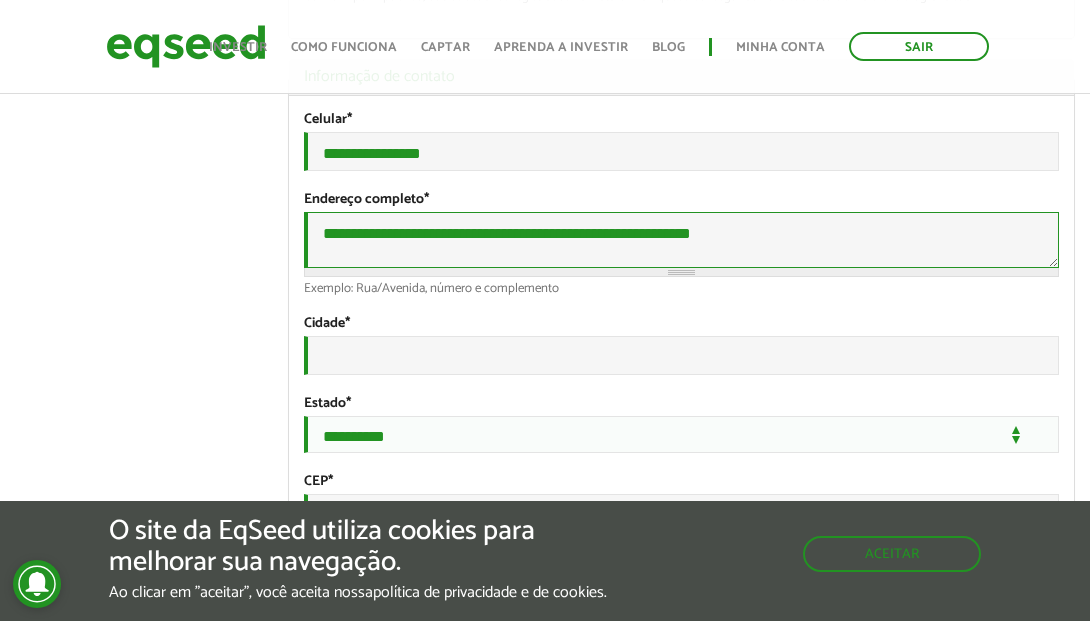type on "**********" 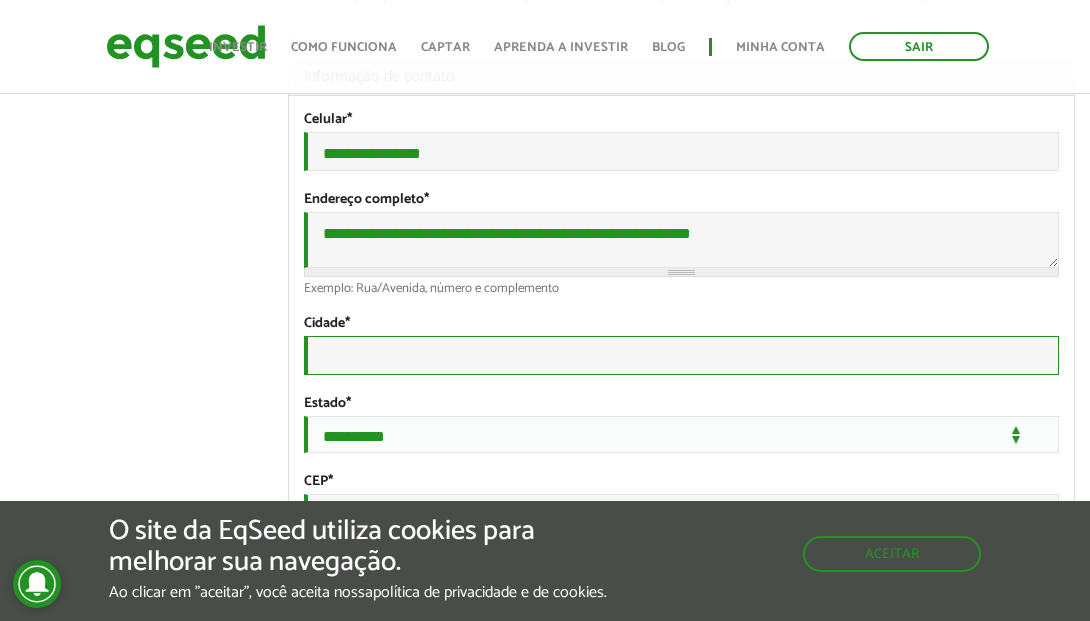 click on "Cidade  *" at bounding box center [682, 355] 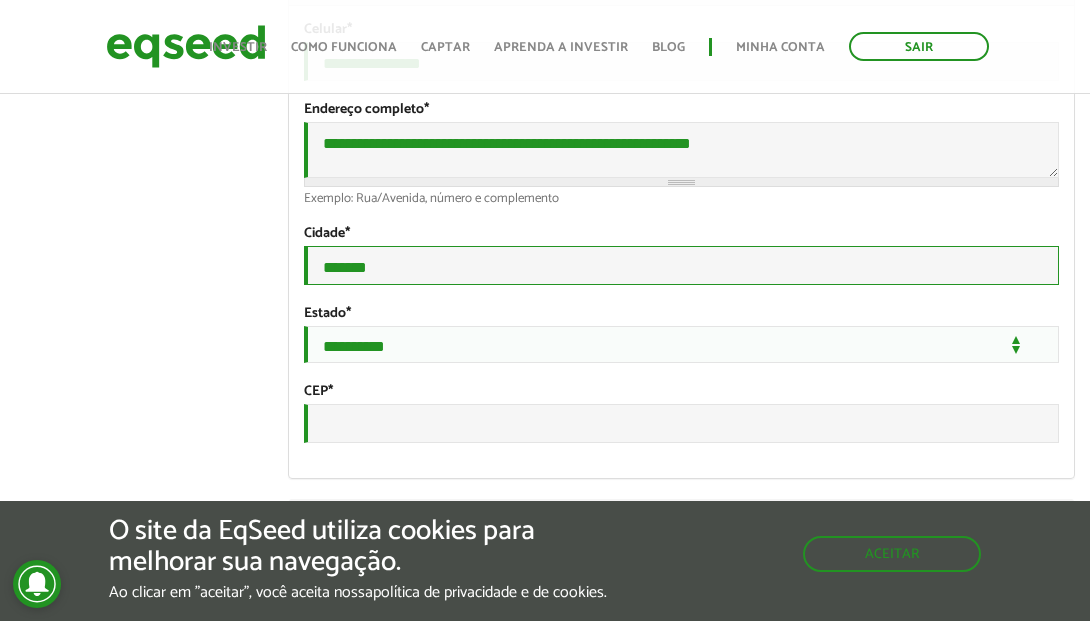 scroll, scrollTop: 691, scrollLeft: 0, axis: vertical 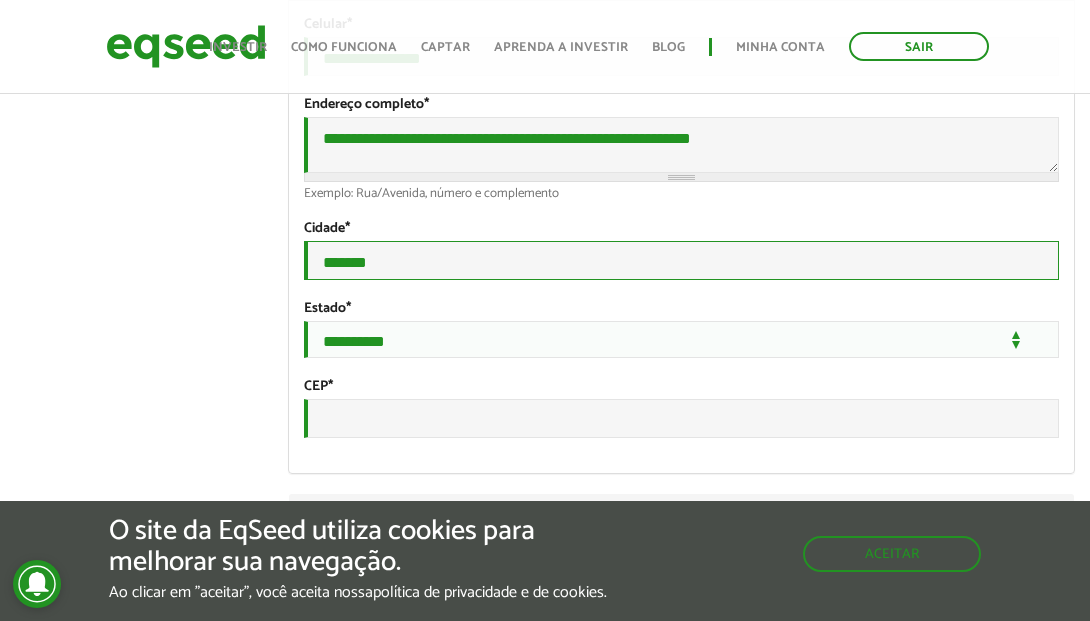 type on "*******" 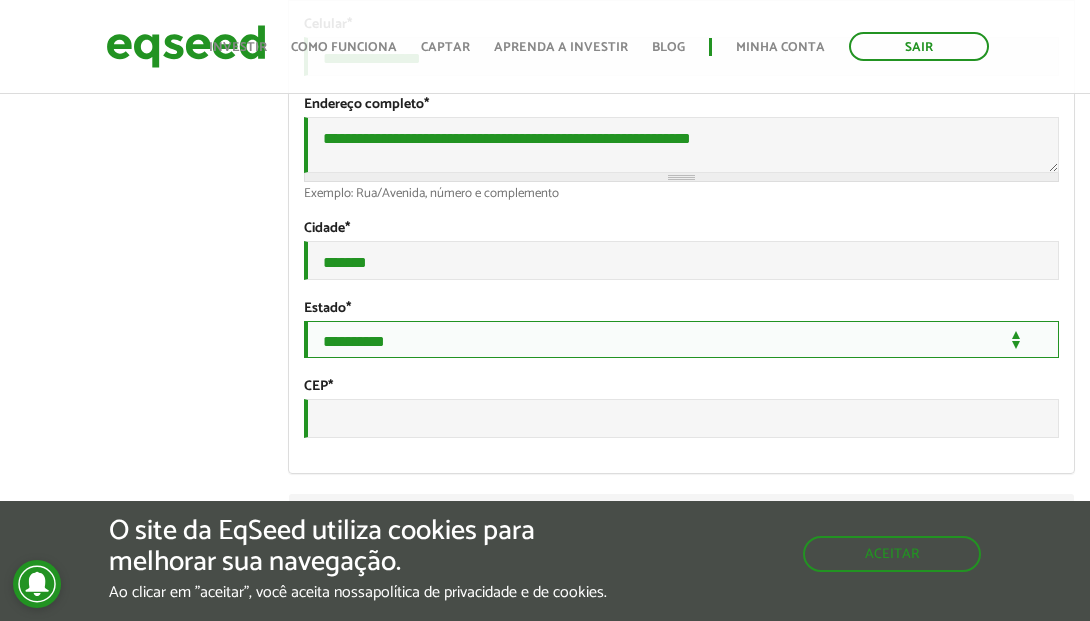 click on "**********" at bounding box center (682, 339) 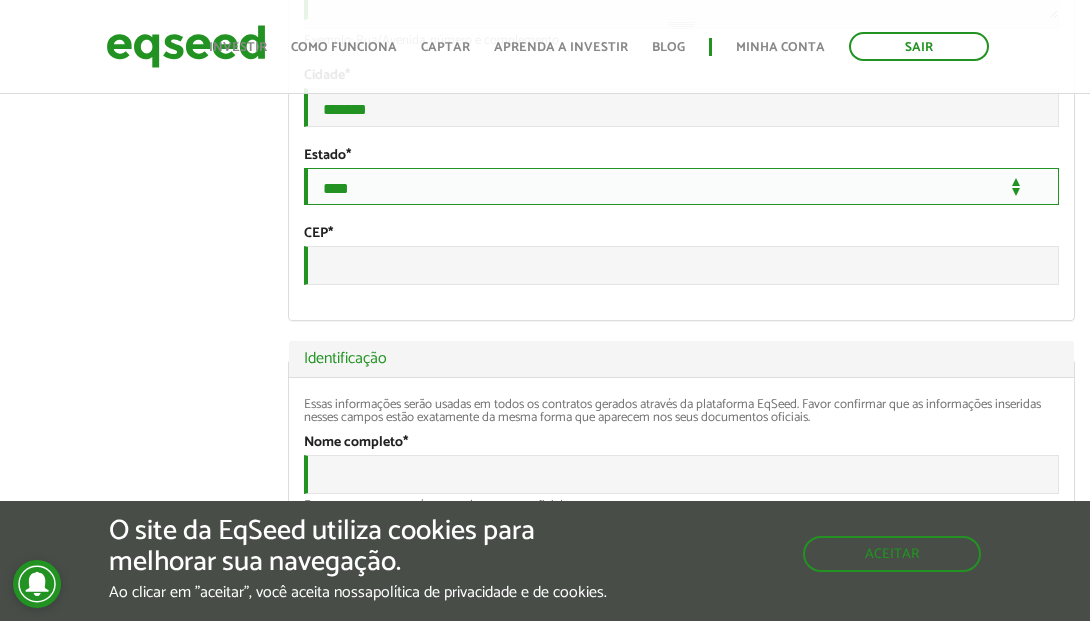 scroll, scrollTop: 894, scrollLeft: 0, axis: vertical 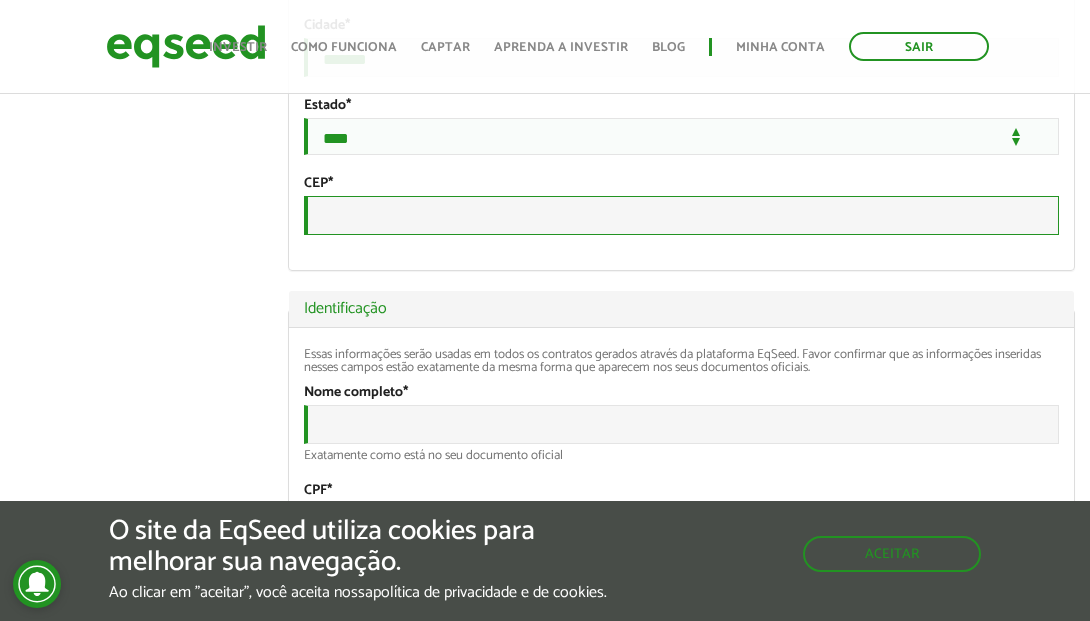 click on "CEP  *" at bounding box center [682, 215] 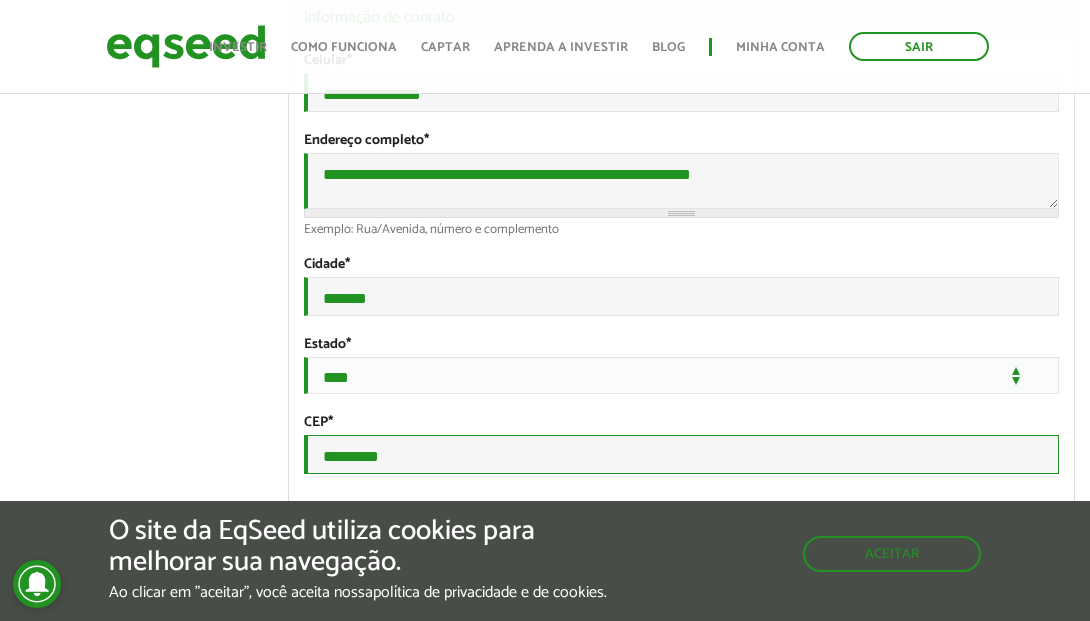 scroll, scrollTop: 645, scrollLeft: 0, axis: vertical 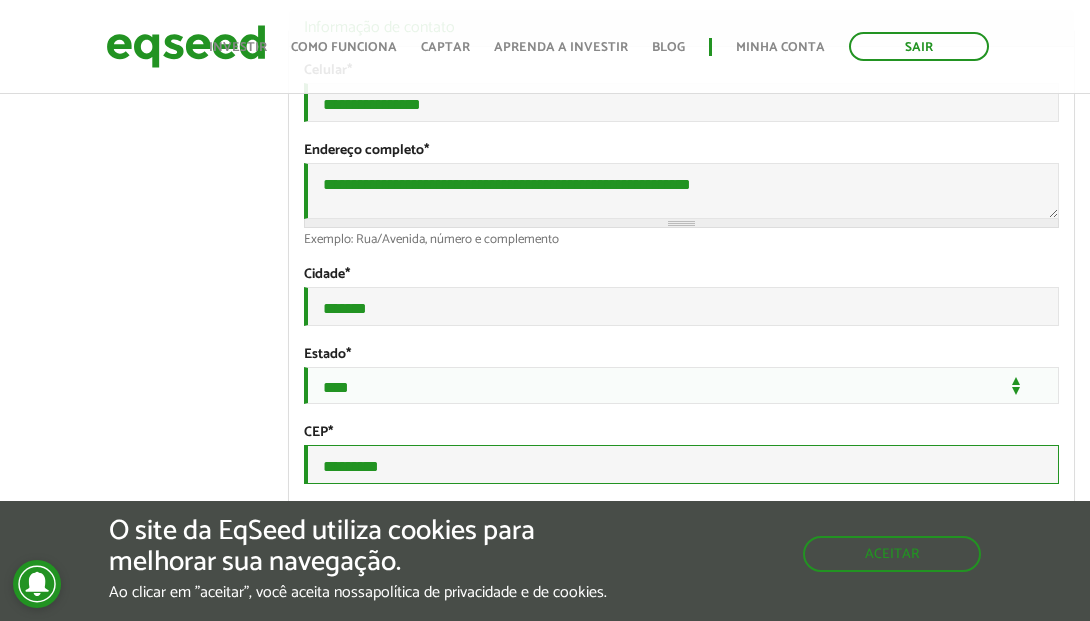 type on "*********" 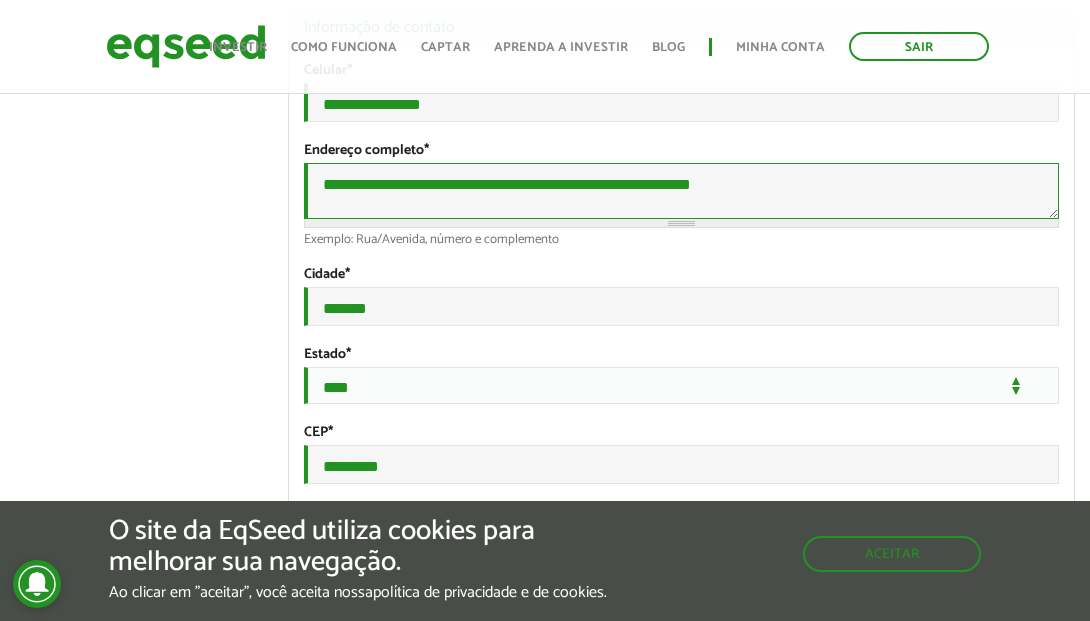 drag, startPoint x: 746, startPoint y: 200, endPoint x: 605, endPoint y: 208, distance: 141.22676 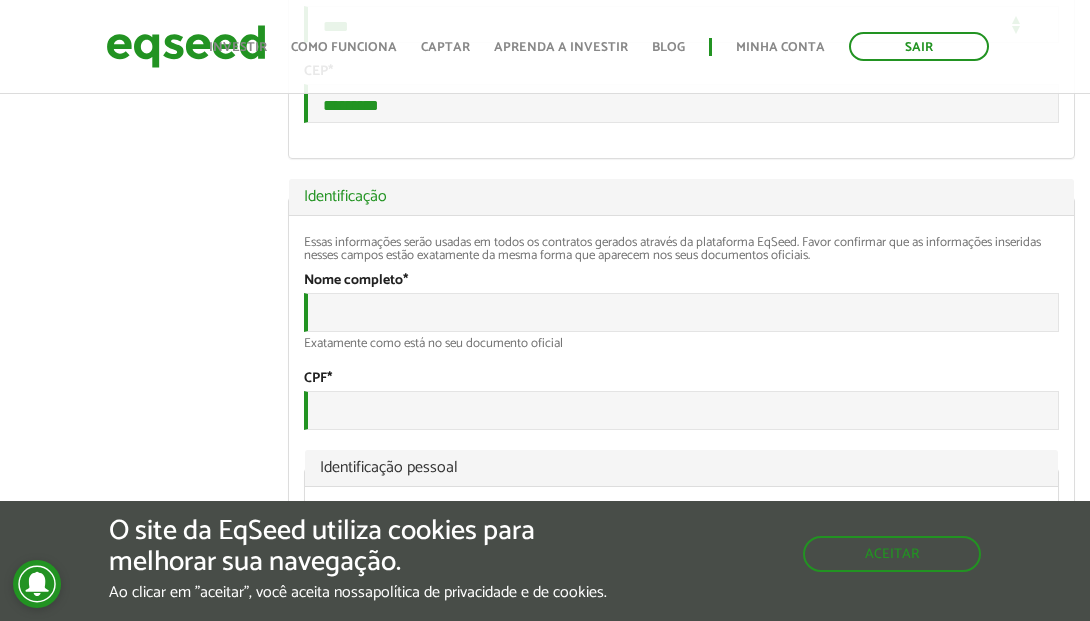 scroll, scrollTop: 1011, scrollLeft: 0, axis: vertical 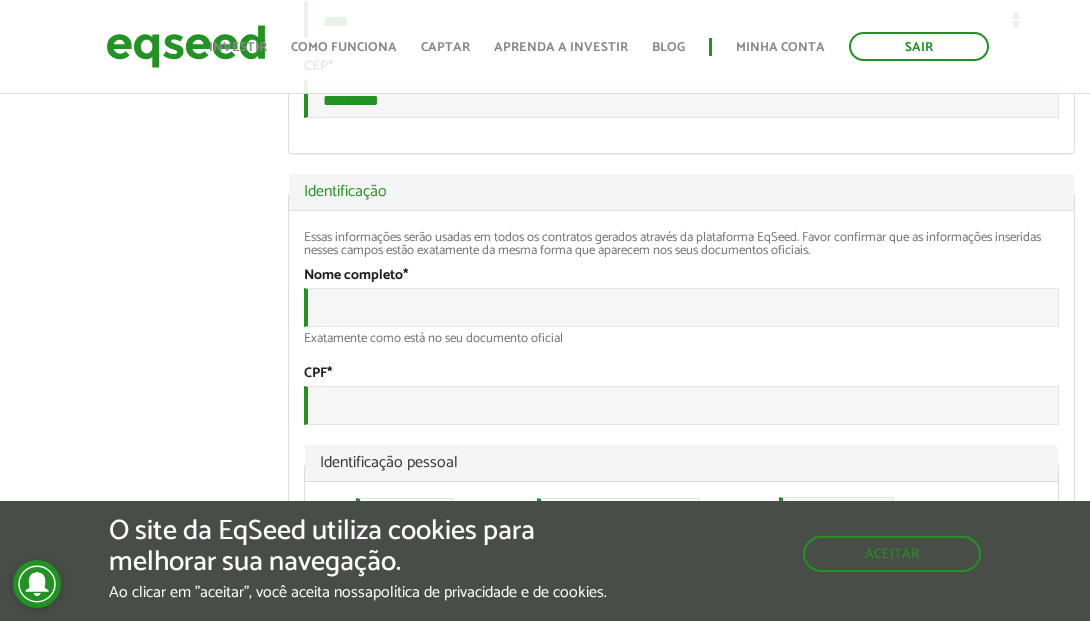 type on "**********" 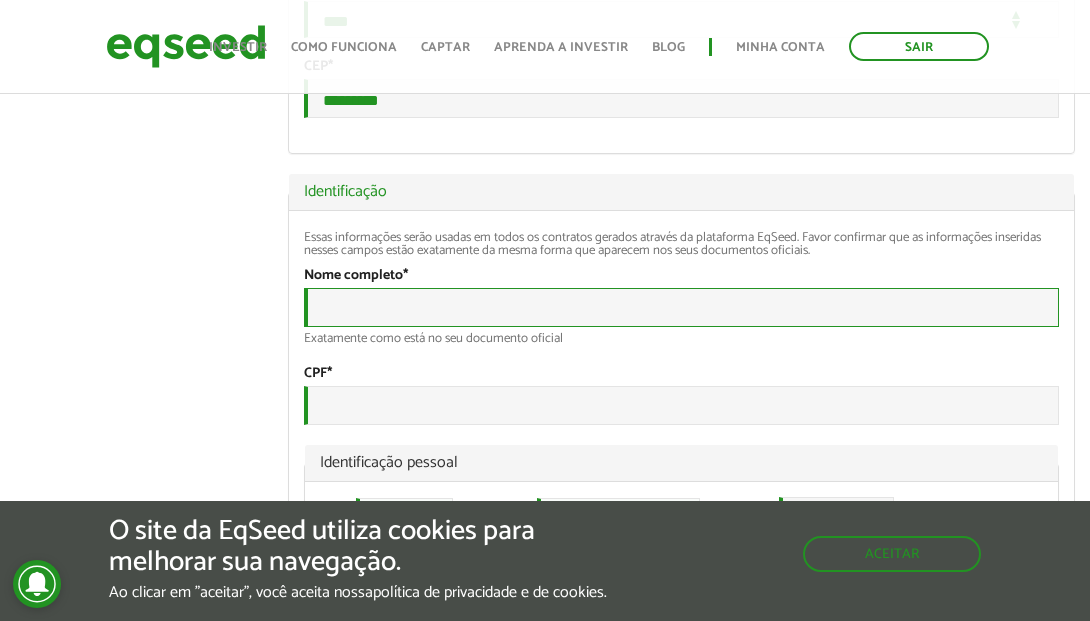 click on "Nome completo  *" at bounding box center (682, 307) 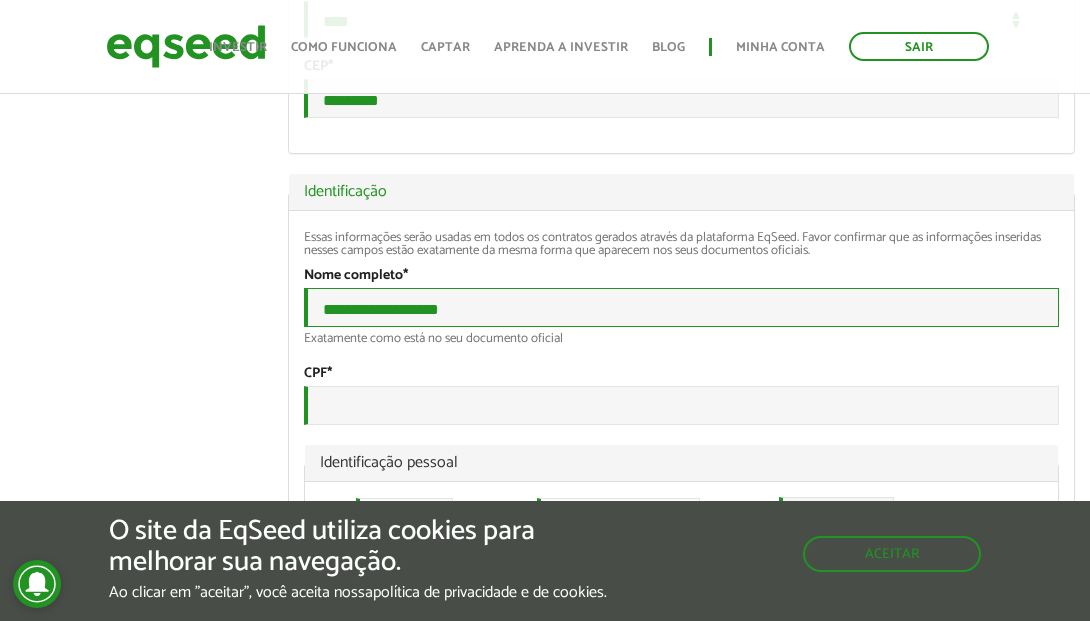 scroll, scrollTop: 1166, scrollLeft: 0, axis: vertical 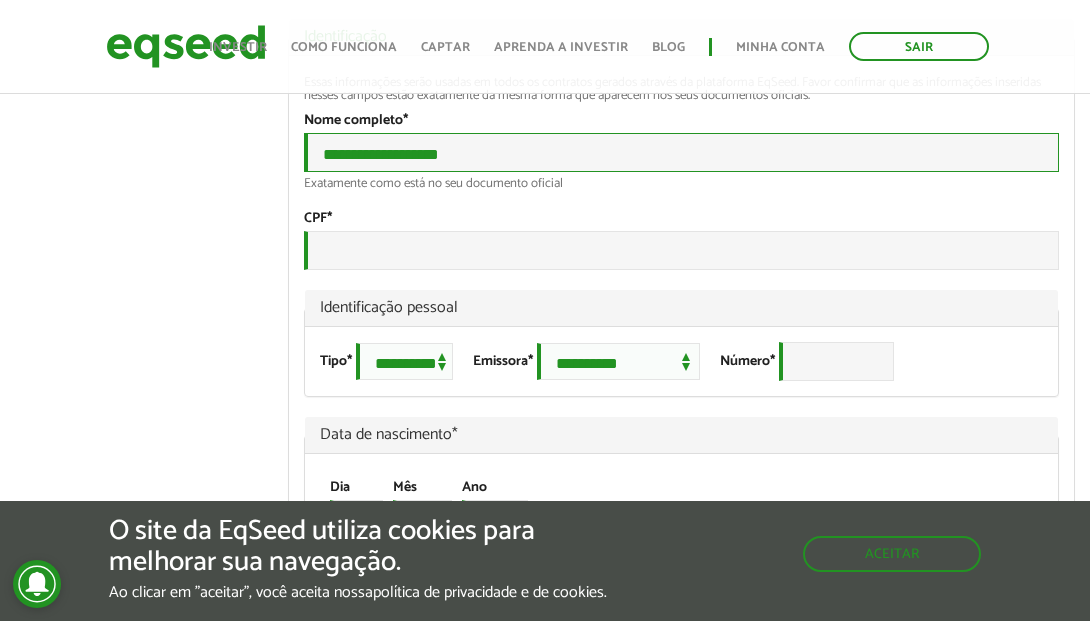 type on "**********" 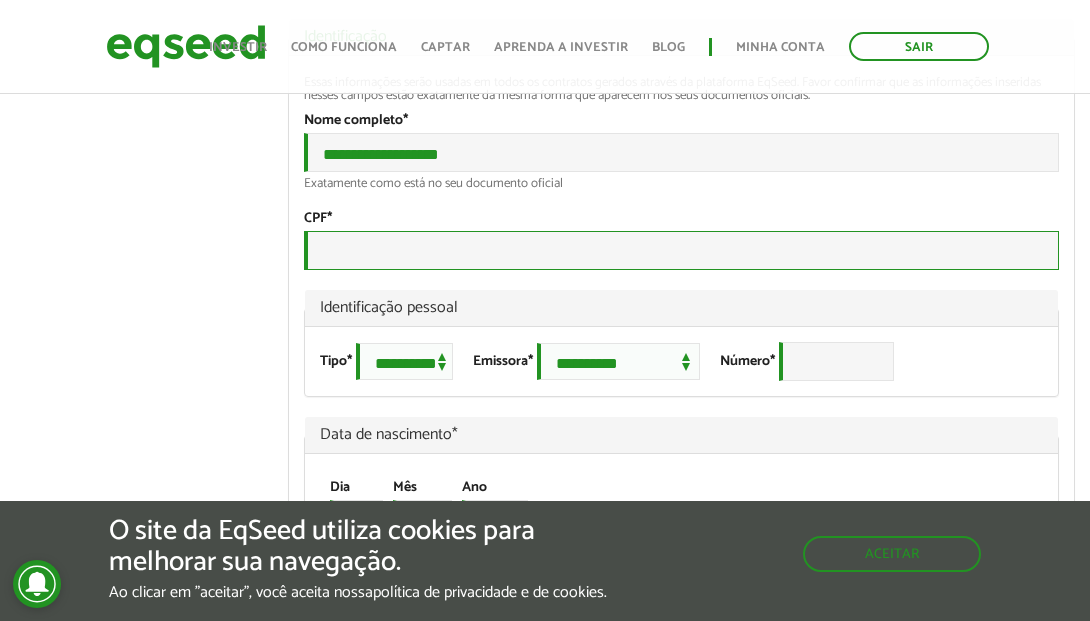 click on "CPF  *" at bounding box center (682, 250) 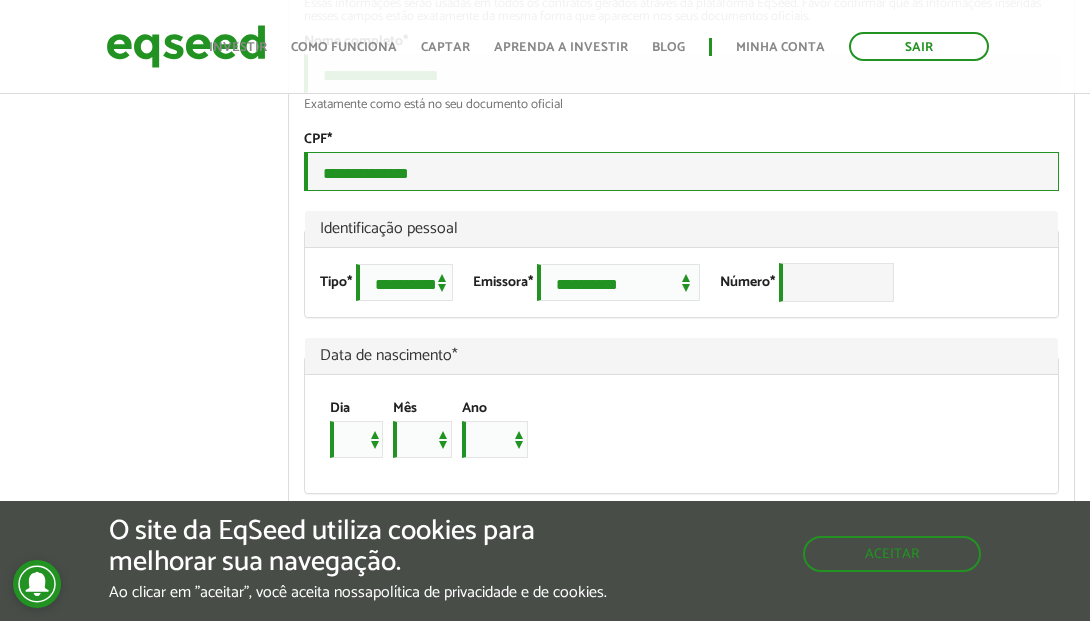 scroll, scrollTop: 1248, scrollLeft: 0, axis: vertical 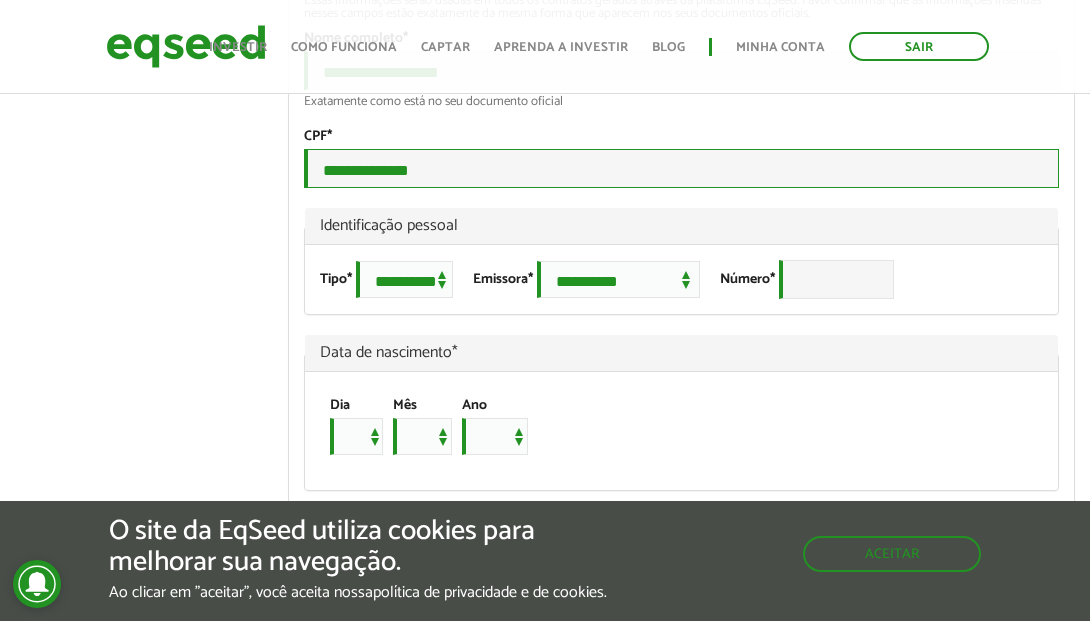 type on "**********" 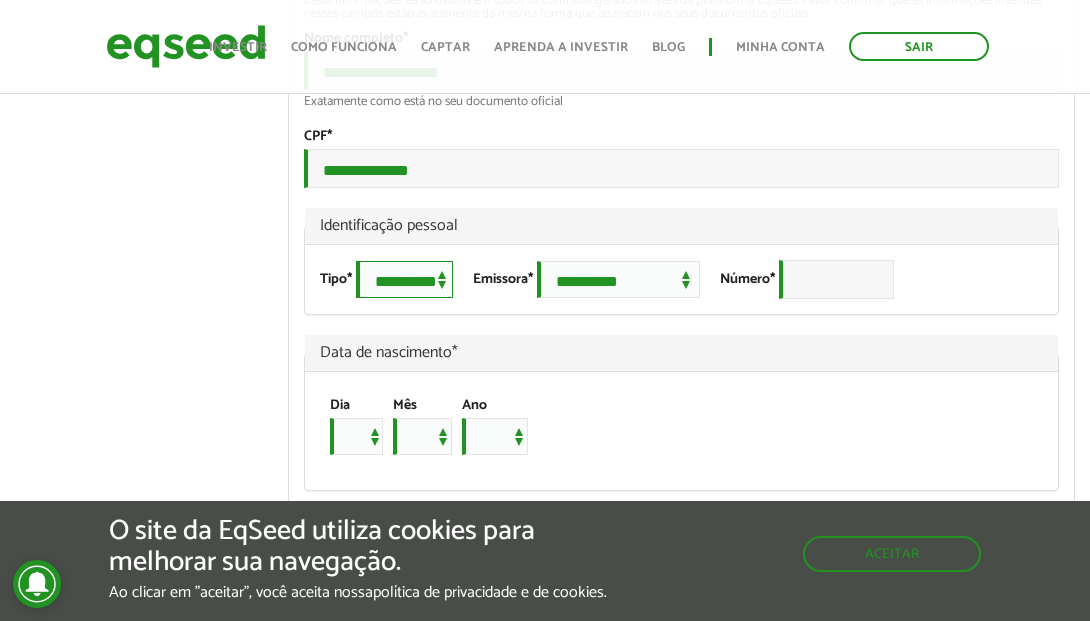 click on "**********" at bounding box center (404, 279) 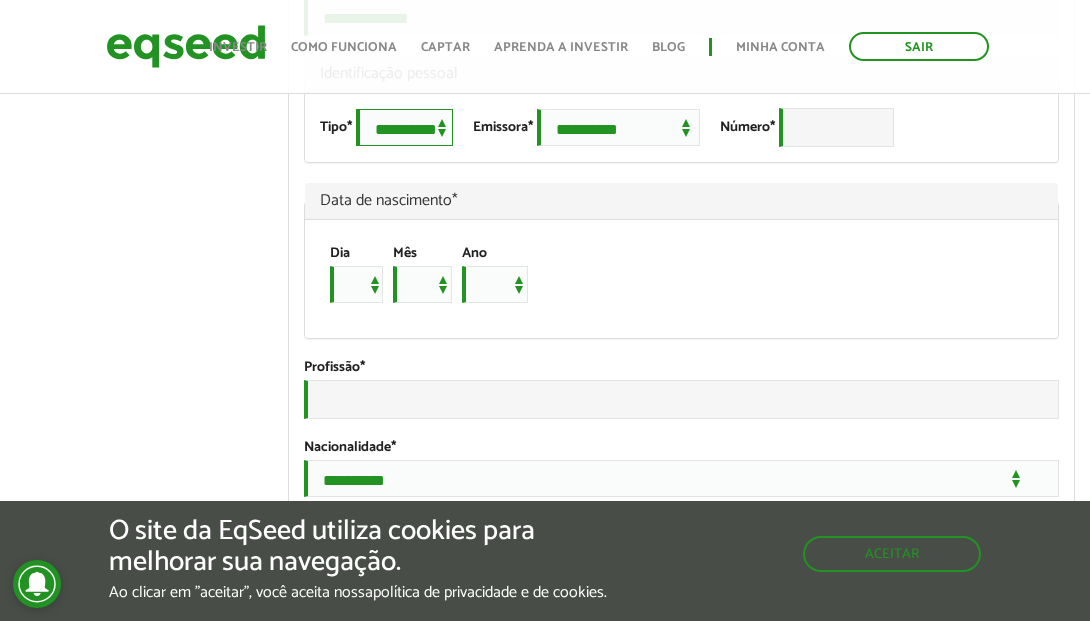 scroll, scrollTop: 1423, scrollLeft: 0, axis: vertical 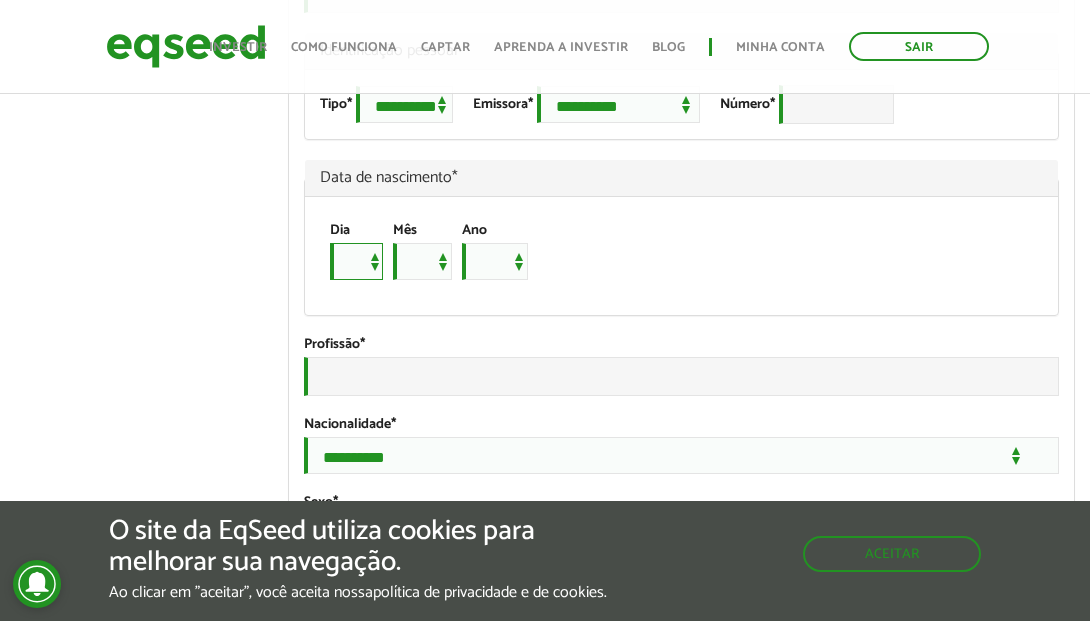 click on "* * * * * * * * * ** ** ** ** ** ** ** ** ** ** ** ** ** ** ** ** ** ** ** ** ** **" at bounding box center (356, 261) 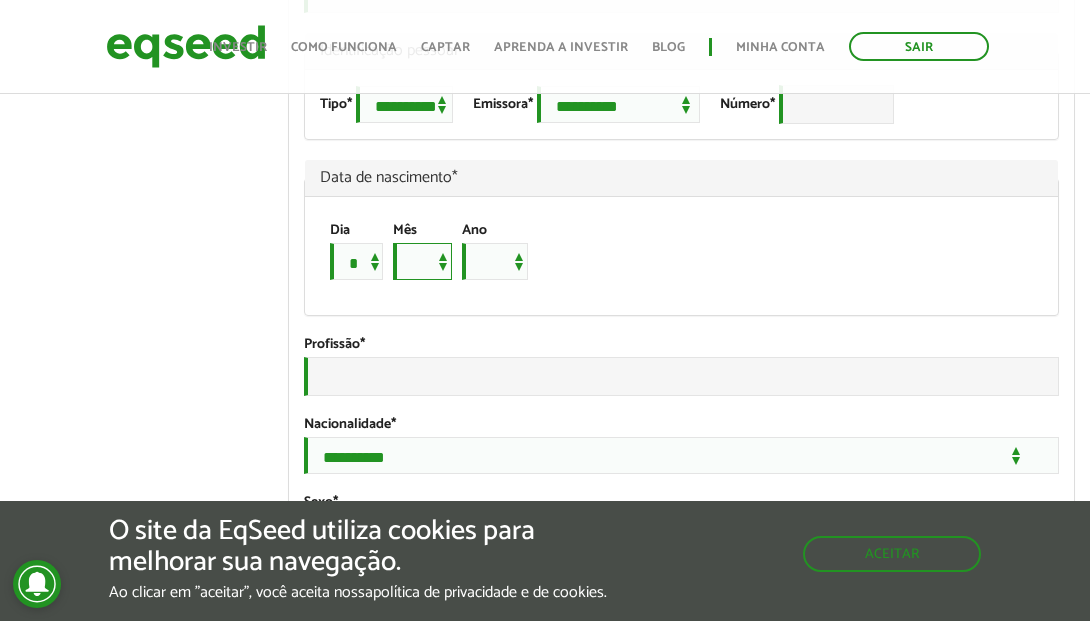 click on "*** *** *** *** *** *** *** *** *** *** *** ***" at bounding box center (422, 261) 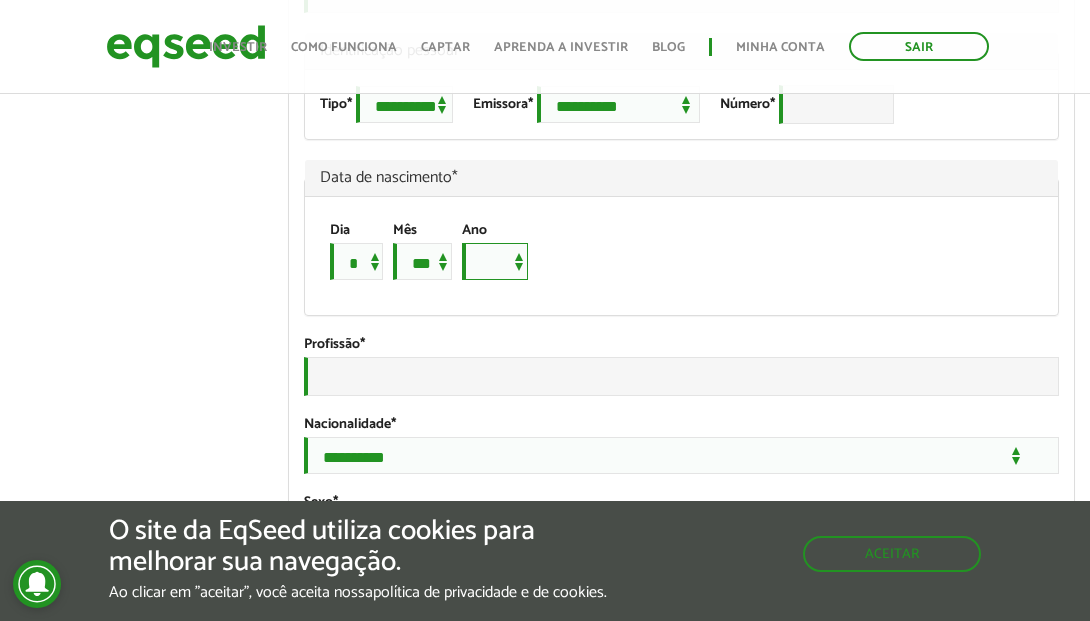 click on "**** **** **** **** **** **** **** **** **** **** **** **** **** **** **** **** **** **** **** **** **** **** **** **** **** **** **** **** **** **** **** **** **** **** **** **** **** **** **** **** **** **** **** **** **** **** **** **** **** **** **** **** **** **** **** **** **** **** **** **** **** **** **** **** **** **** **** **** **** **** **** **** **** **** **** **** **** **** **** **** **** **** **** **** **** **** **** **** **** **** **** **** **** **** **** **** **** **** **** **** **** **** **** **** **** **** **** **** **** **** **** **** **** **** **** **** **** **** **** **** **** **** **** **** **** ****" at bounding box center [495, 261] 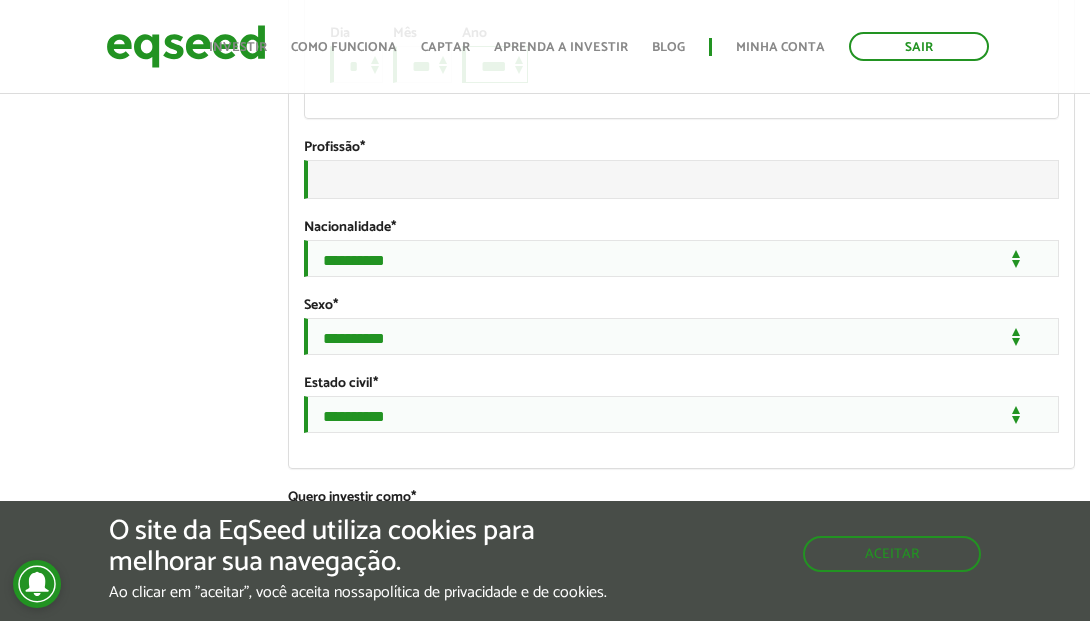 scroll, scrollTop: 1621, scrollLeft: 0, axis: vertical 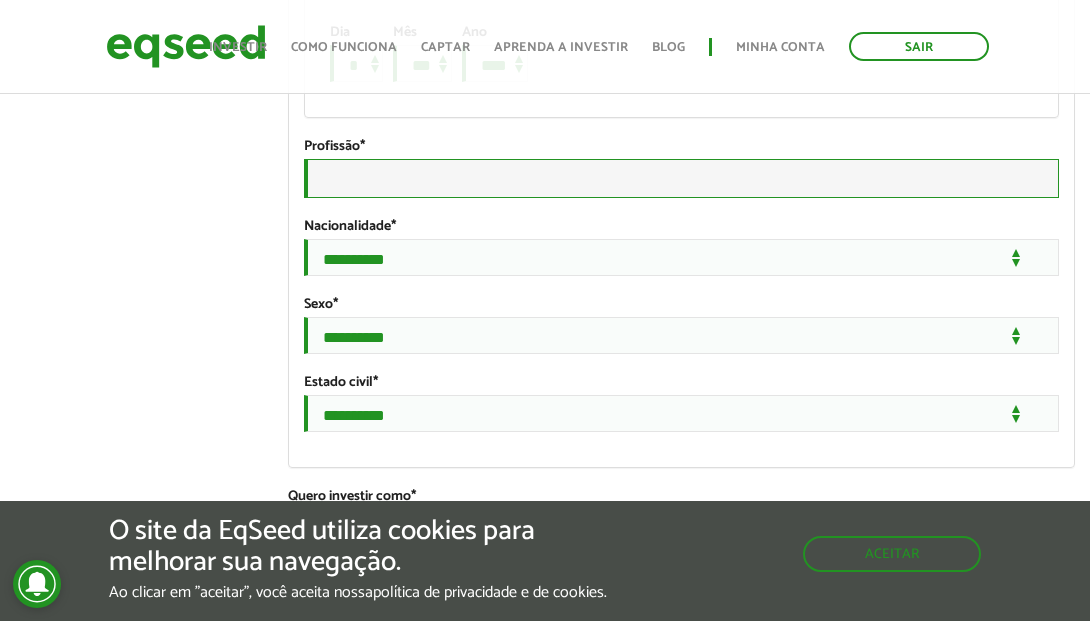 click on "Profissão  *" at bounding box center (682, 178) 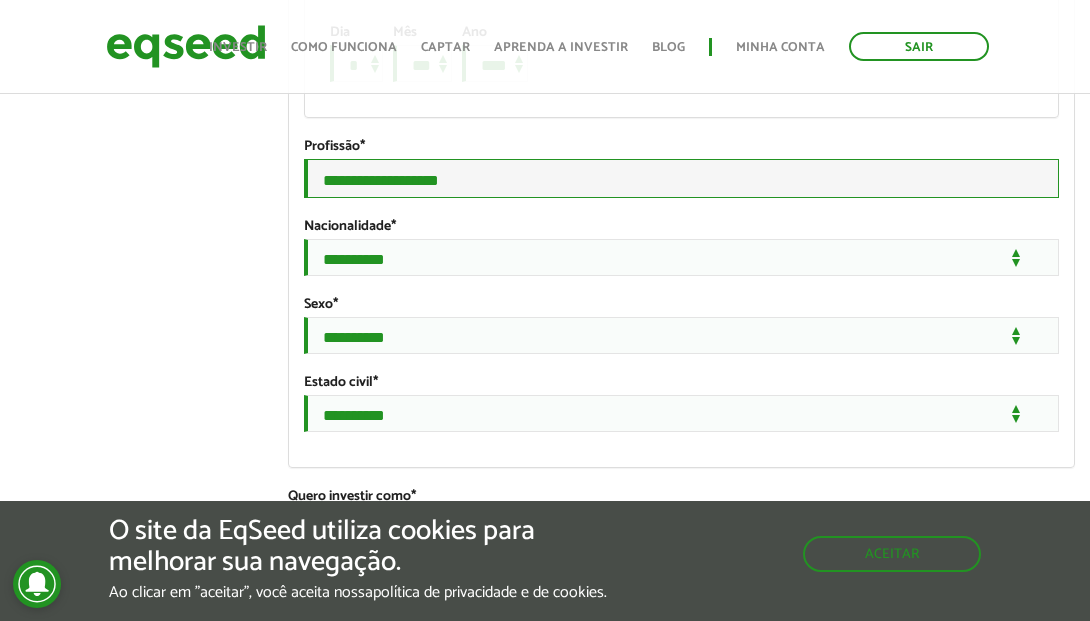 type on "**********" 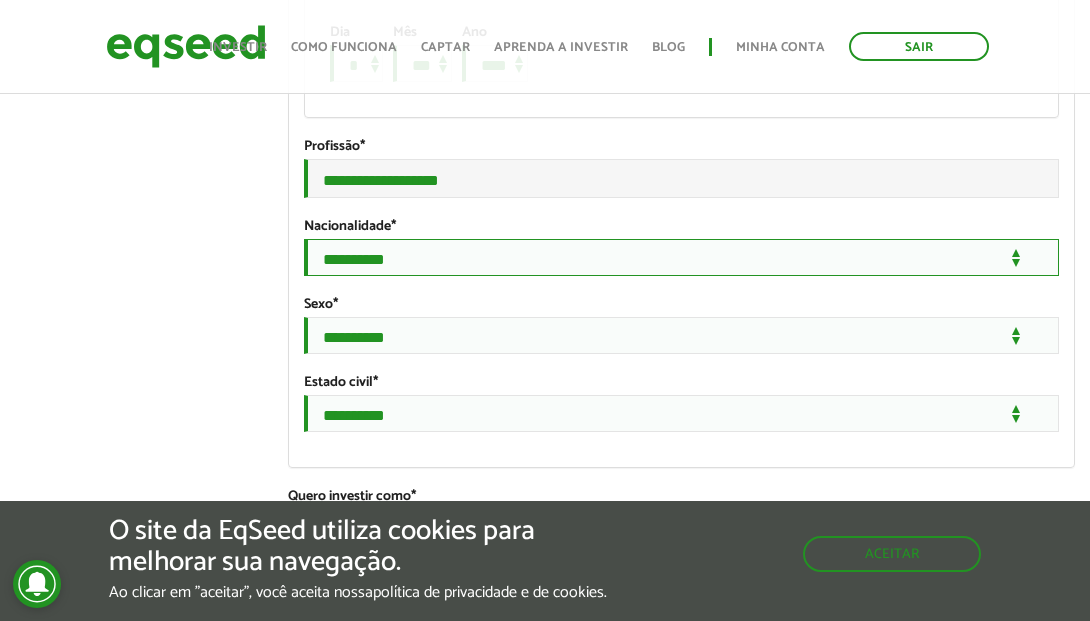 click on "**********" at bounding box center [682, 257] 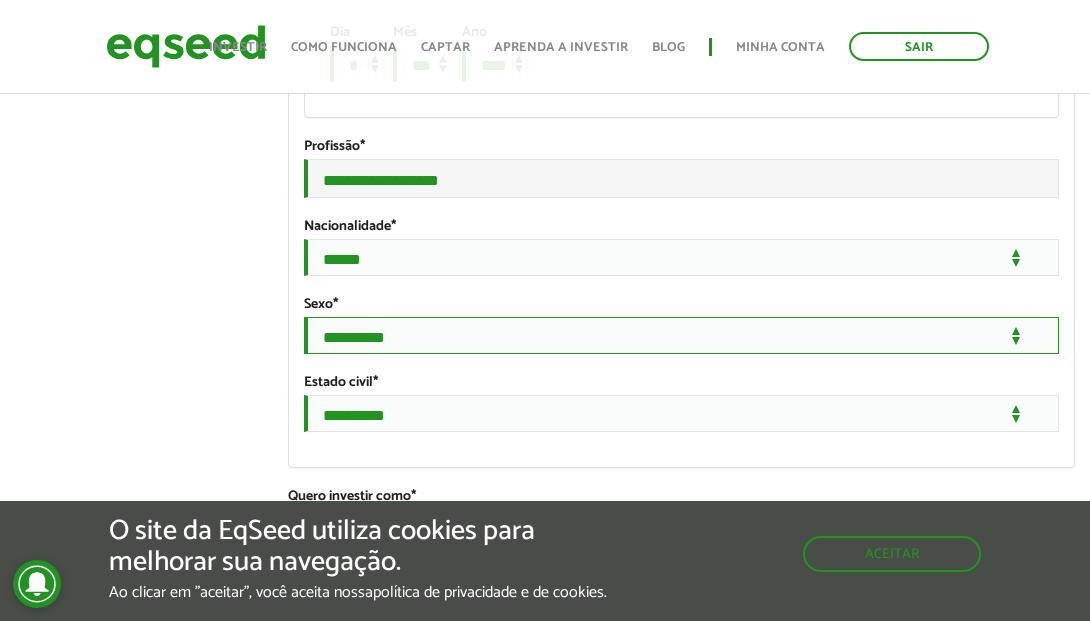click on "**********" at bounding box center (682, 335) 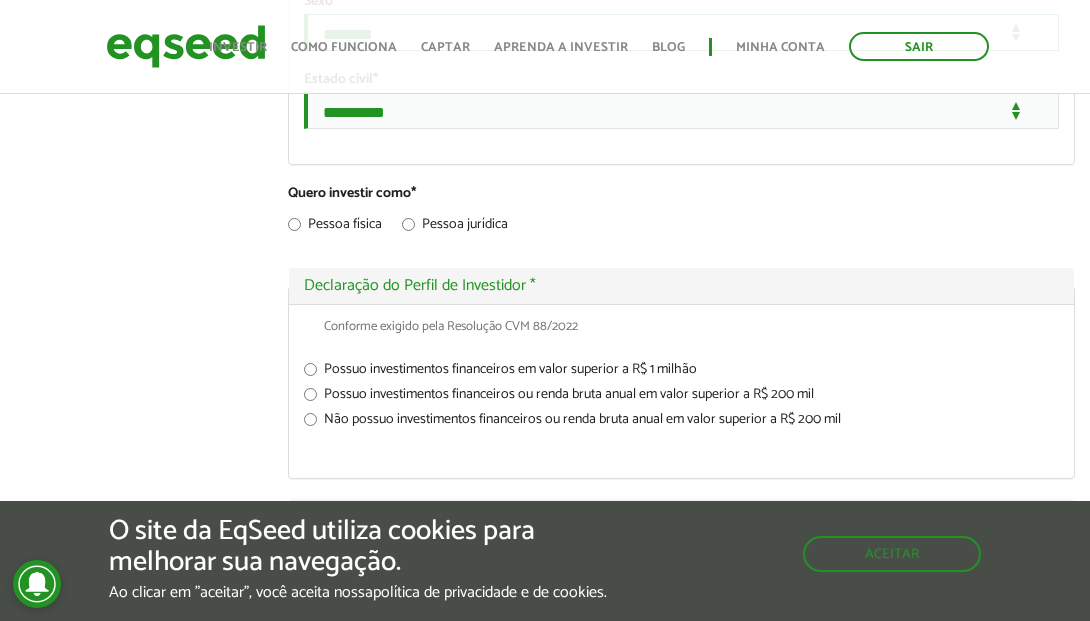 scroll, scrollTop: 1963, scrollLeft: 0, axis: vertical 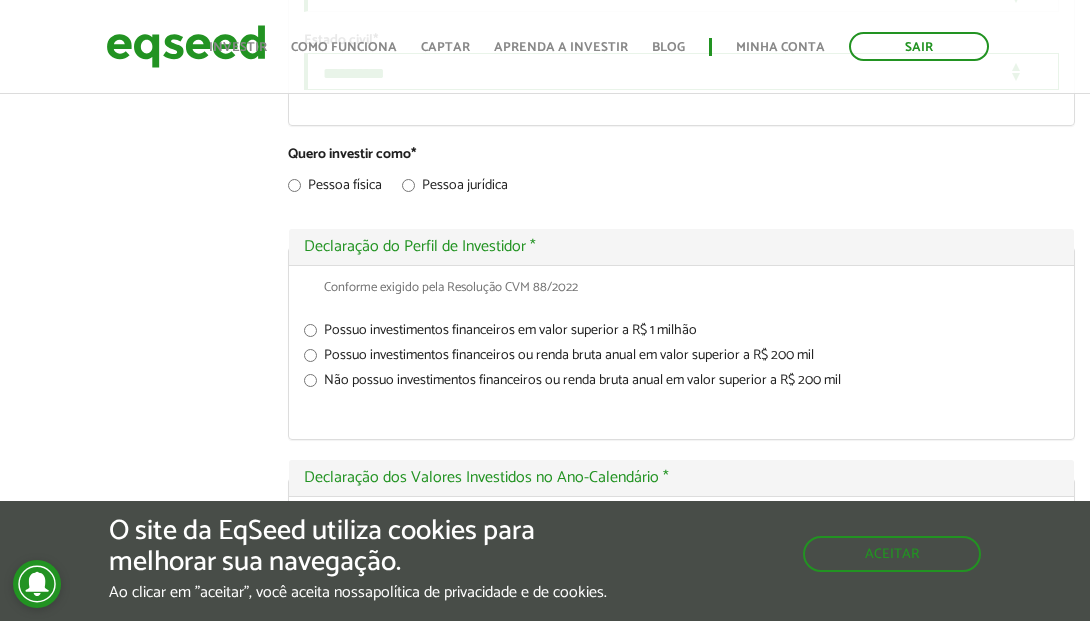 click on "**********" at bounding box center [682, 71] 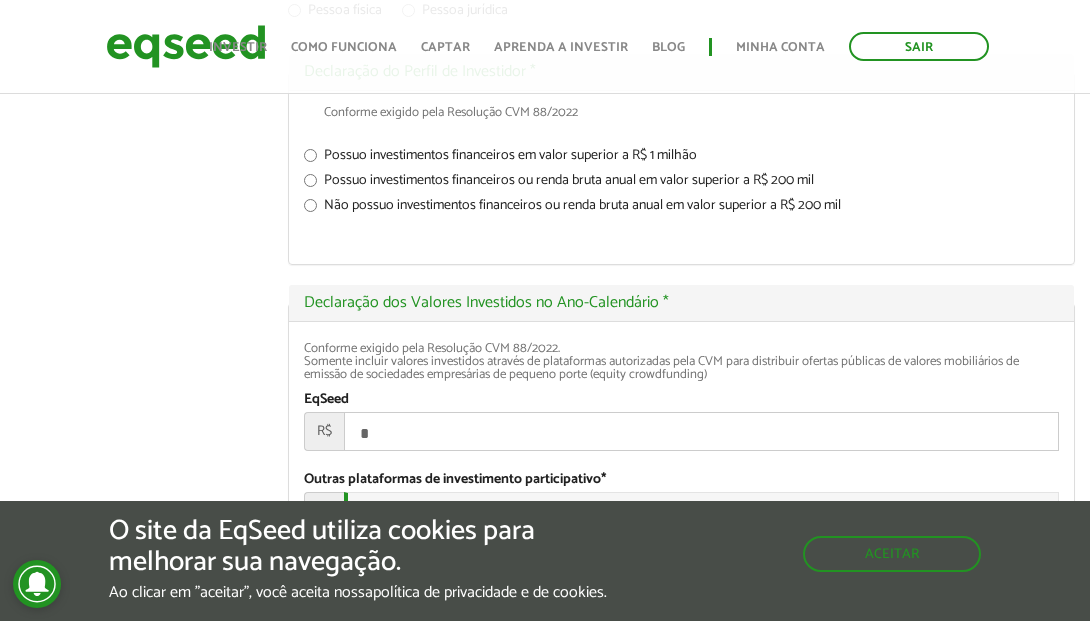 scroll, scrollTop: 2141, scrollLeft: 0, axis: vertical 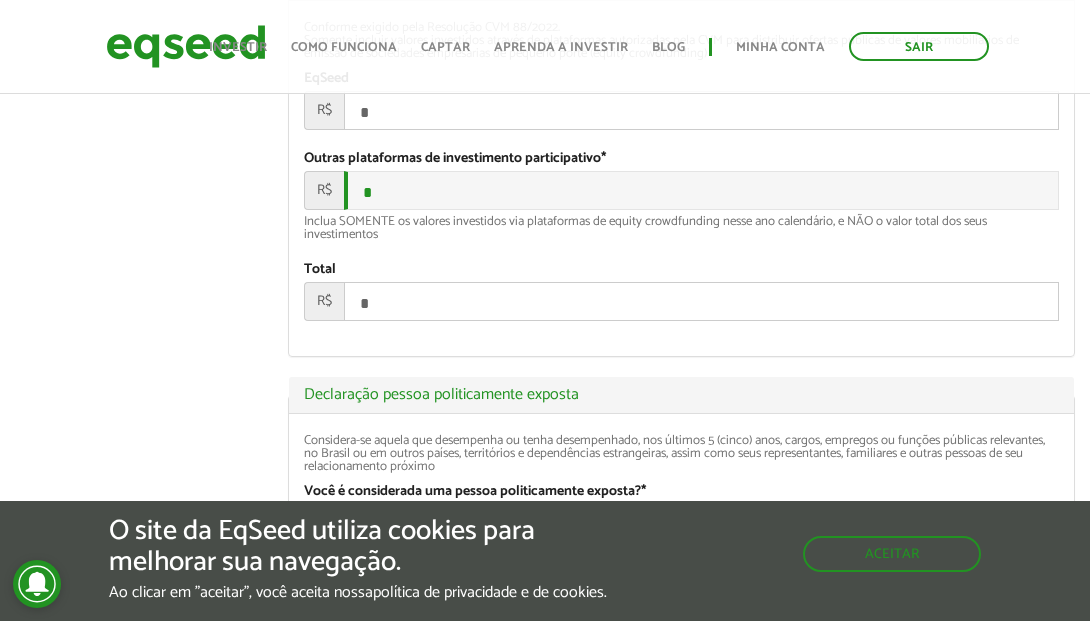 click on "*" at bounding box center [702, 110] 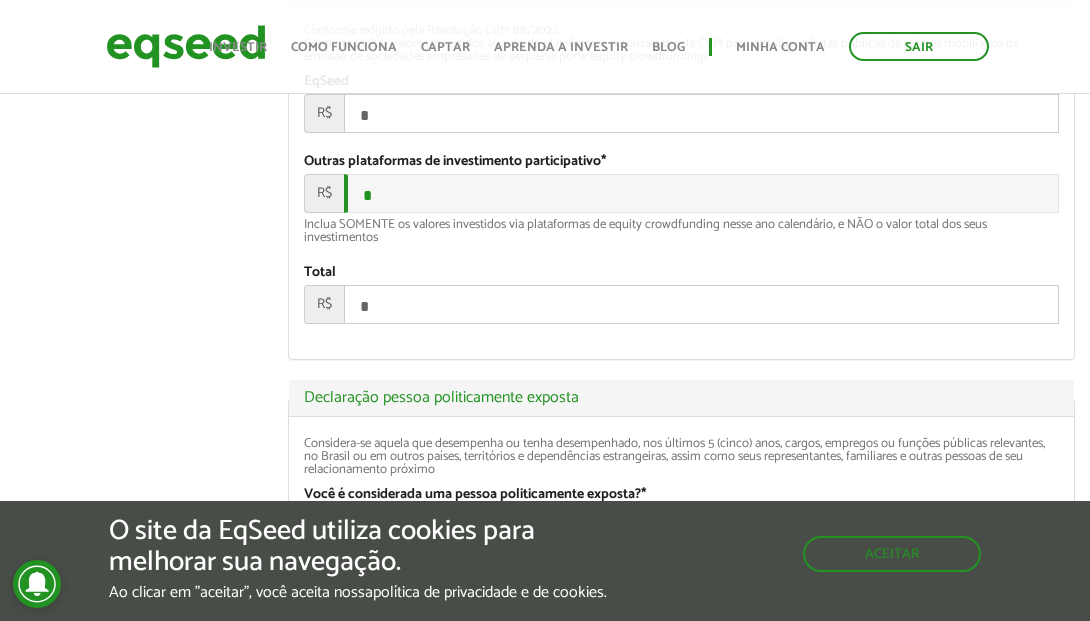 click on "*" at bounding box center (702, 113) 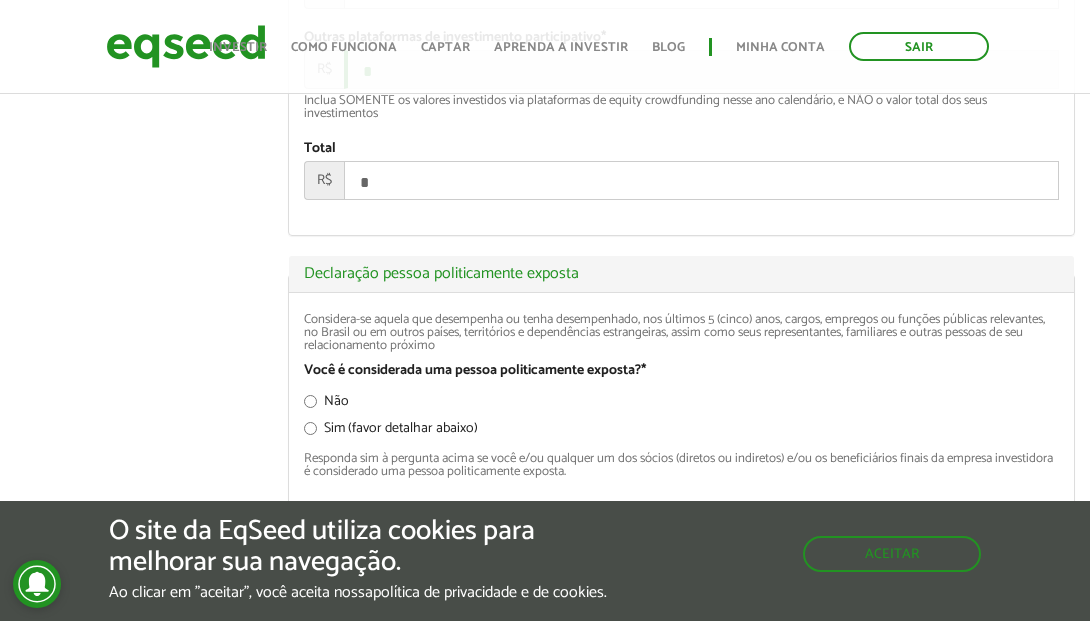 scroll, scrollTop: 2583, scrollLeft: 0, axis: vertical 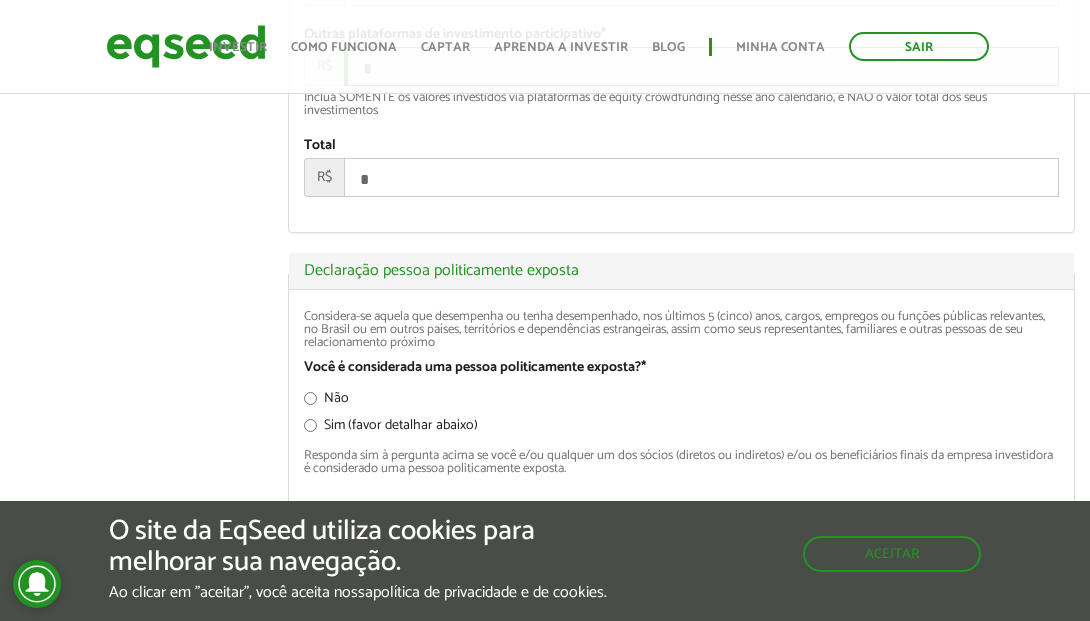 click on "*" at bounding box center [702, 66] 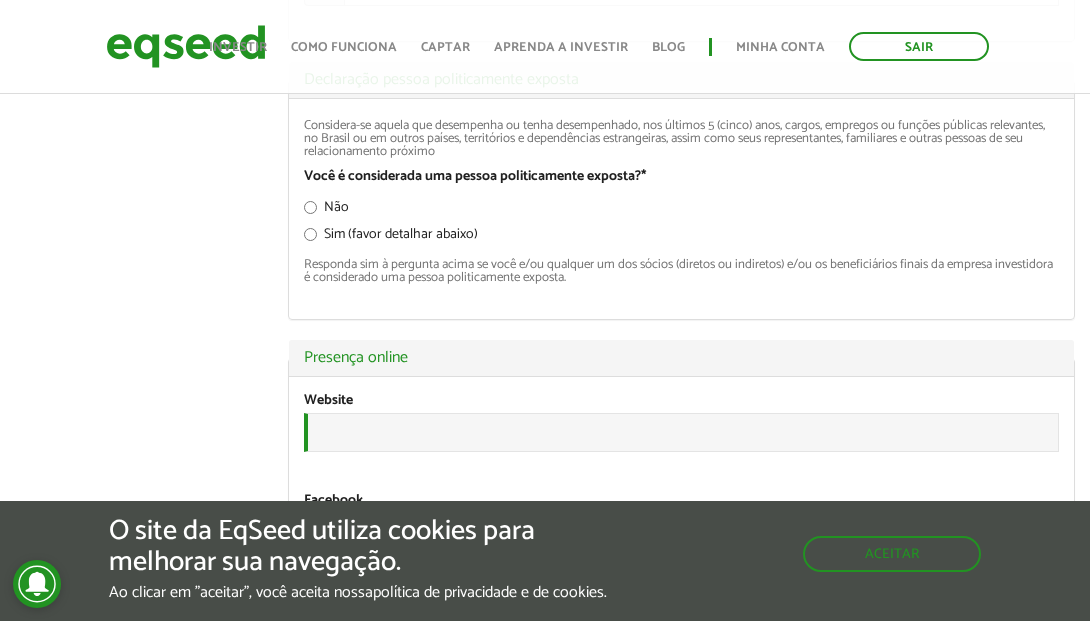 scroll, scrollTop: 2775, scrollLeft: 0, axis: vertical 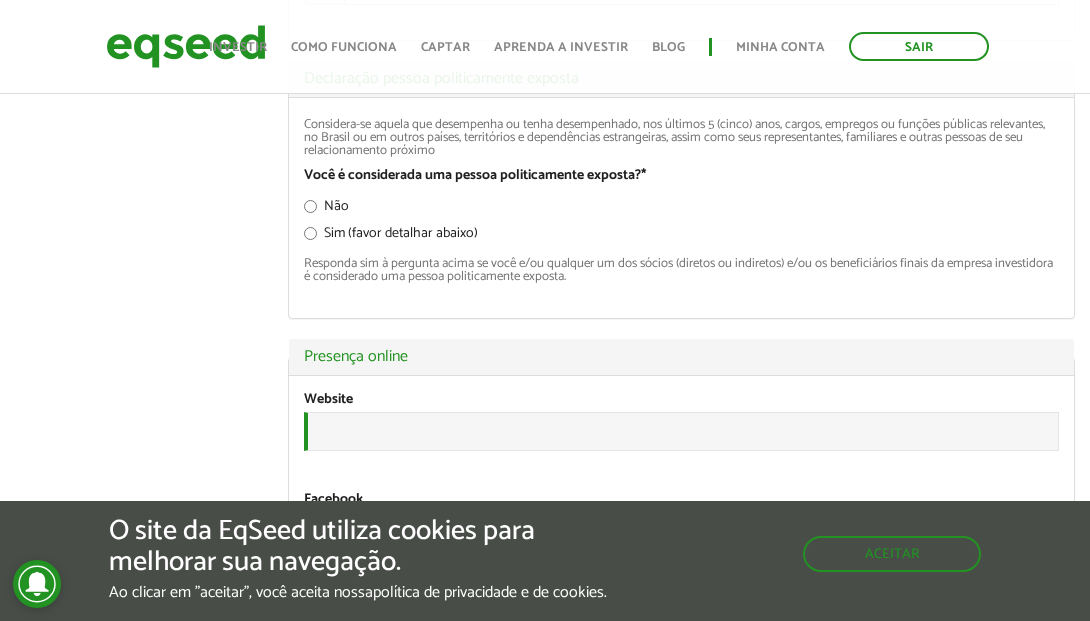 type on "*******" 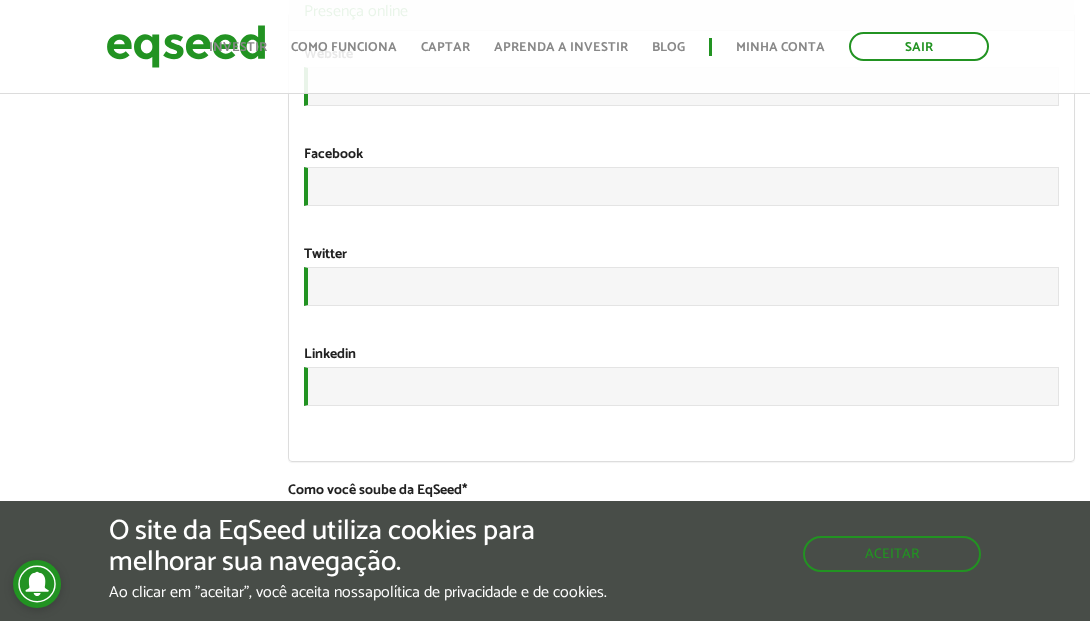 scroll, scrollTop: 3118, scrollLeft: 0, axis: vertical 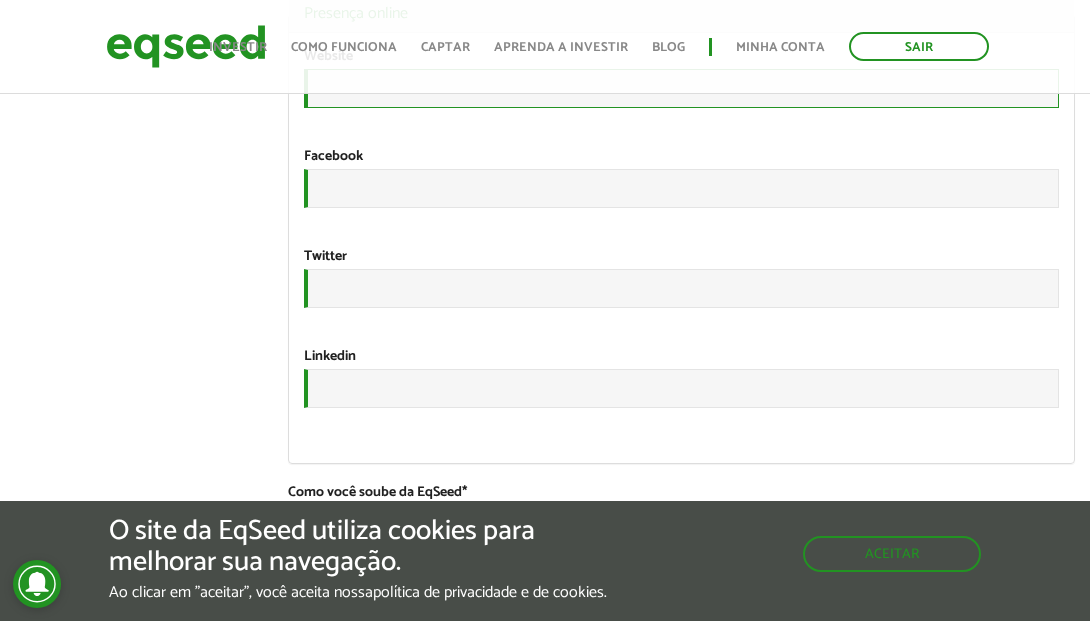 click on "URL" at bounding box center (682, 88) 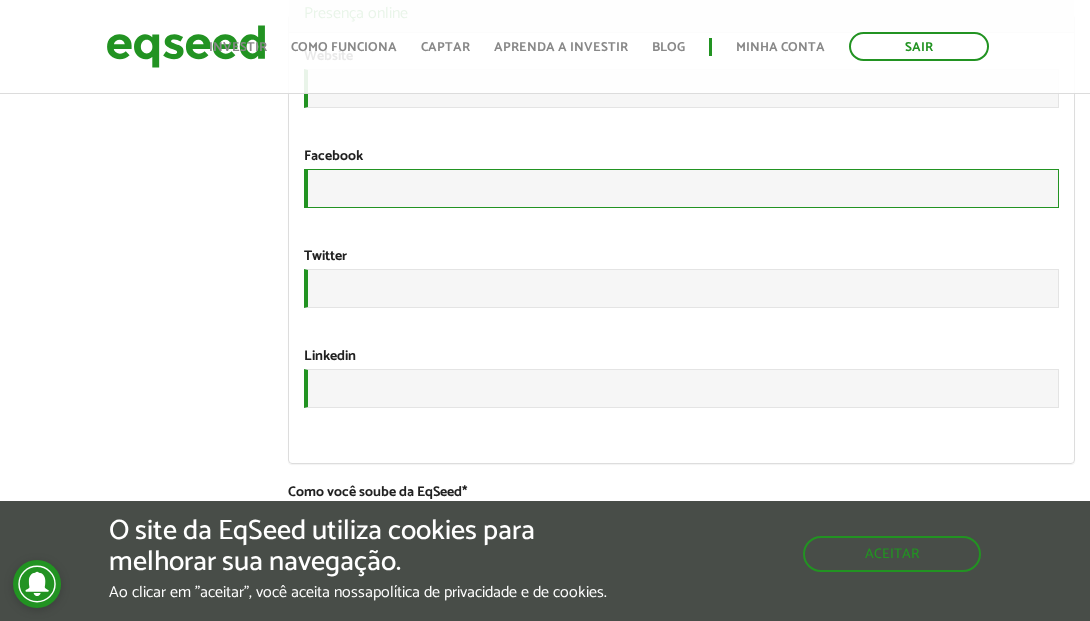 click on "URL" at bounding box center [682, 188] 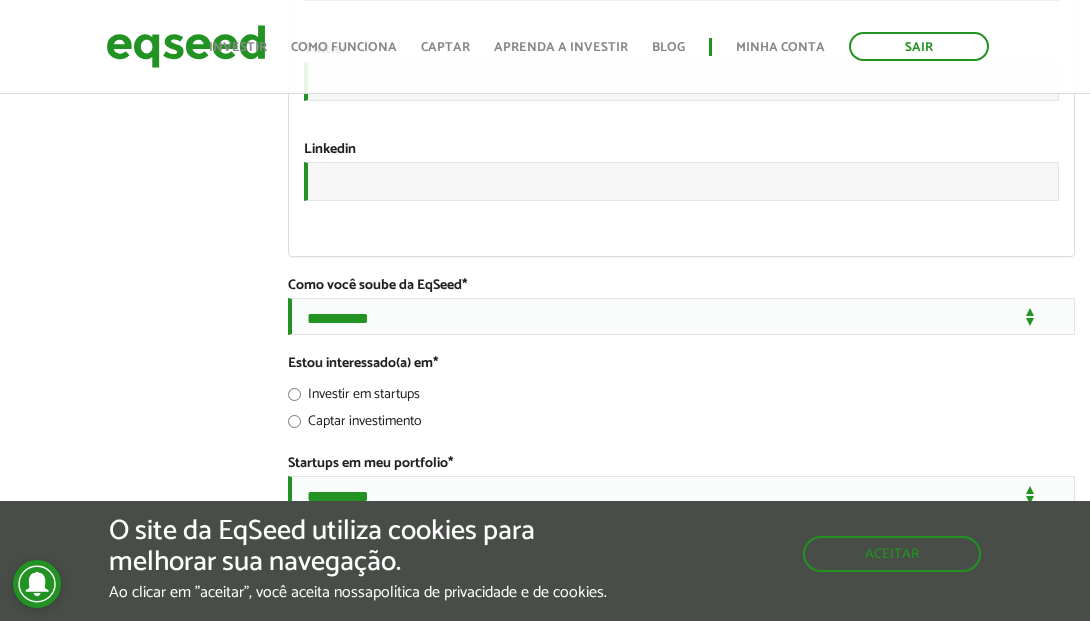 scroll, scrollTop: 3331, scrollLeft: 0, axis: vertical 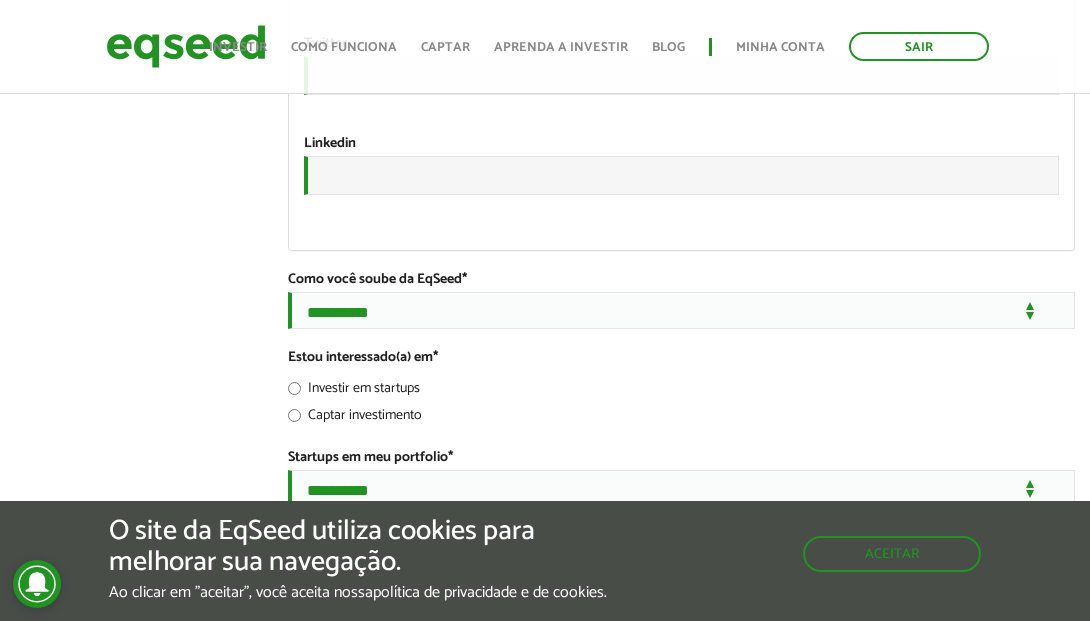type on "********" 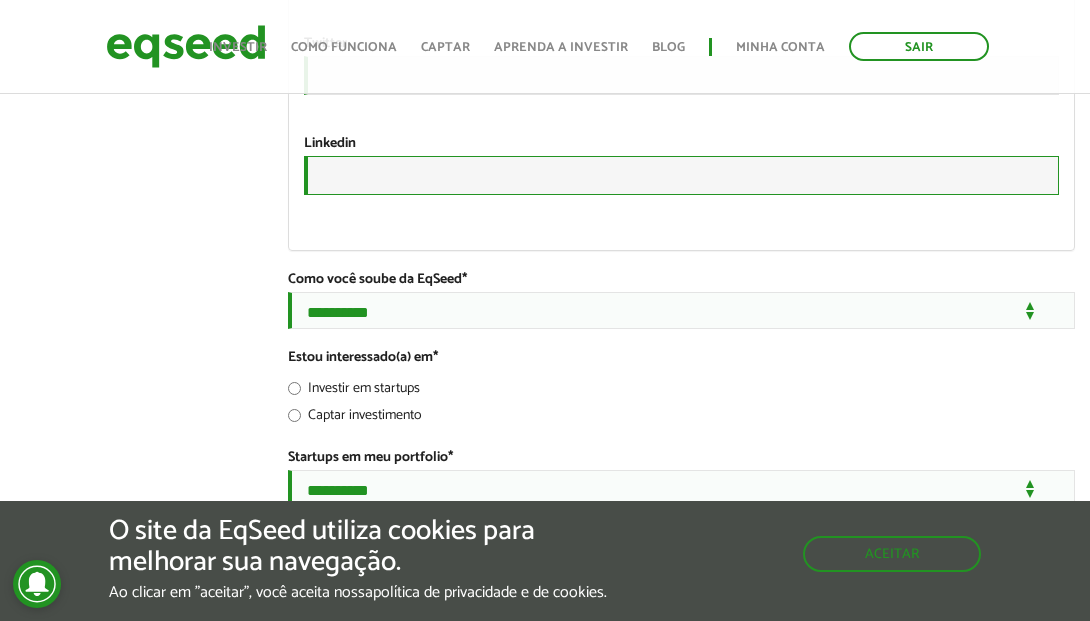 click on "URL" at bounding box center [682, 175] 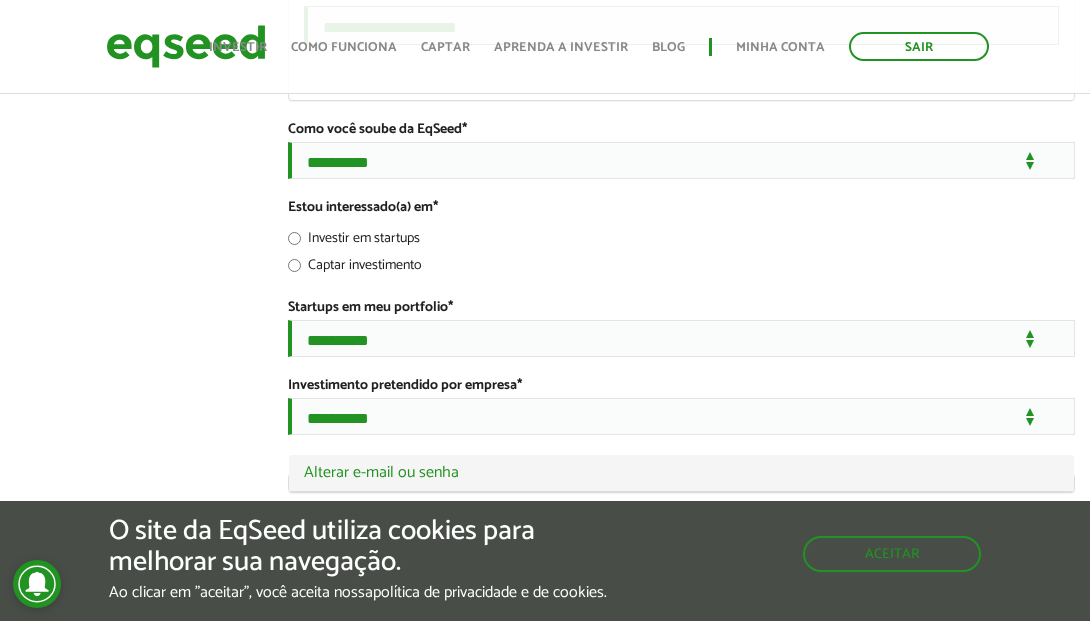 scroll, scrollTop: 3577, scrollLeft: 0, axis: vertical 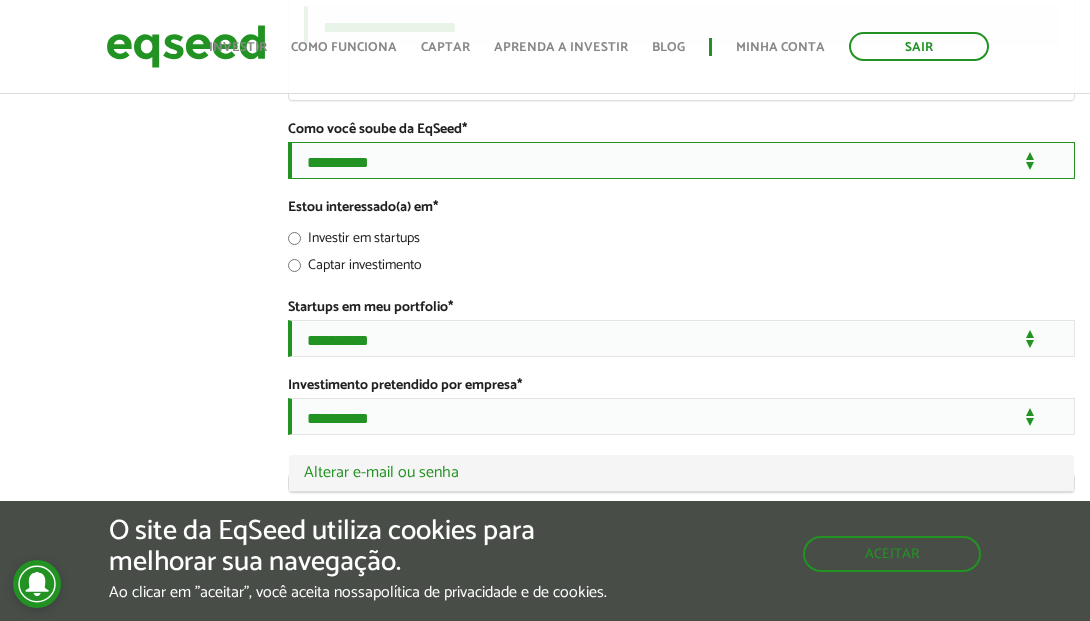 click on "**********" at bounding box center (682, 160) 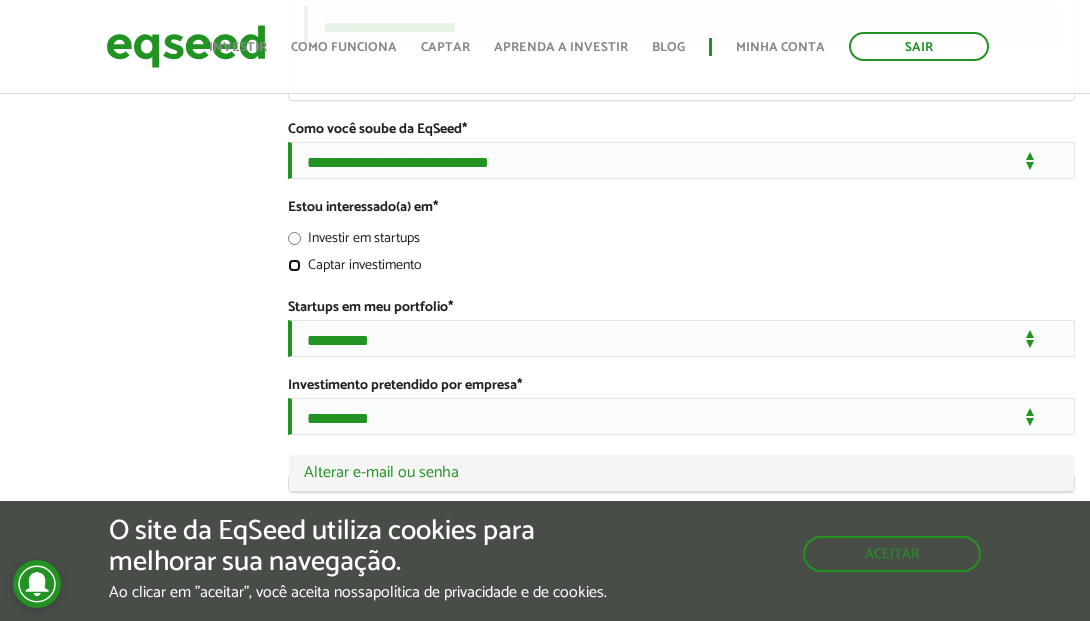 scroll, scrollTop: 3703, scrollLeft: 0, axis: vertical 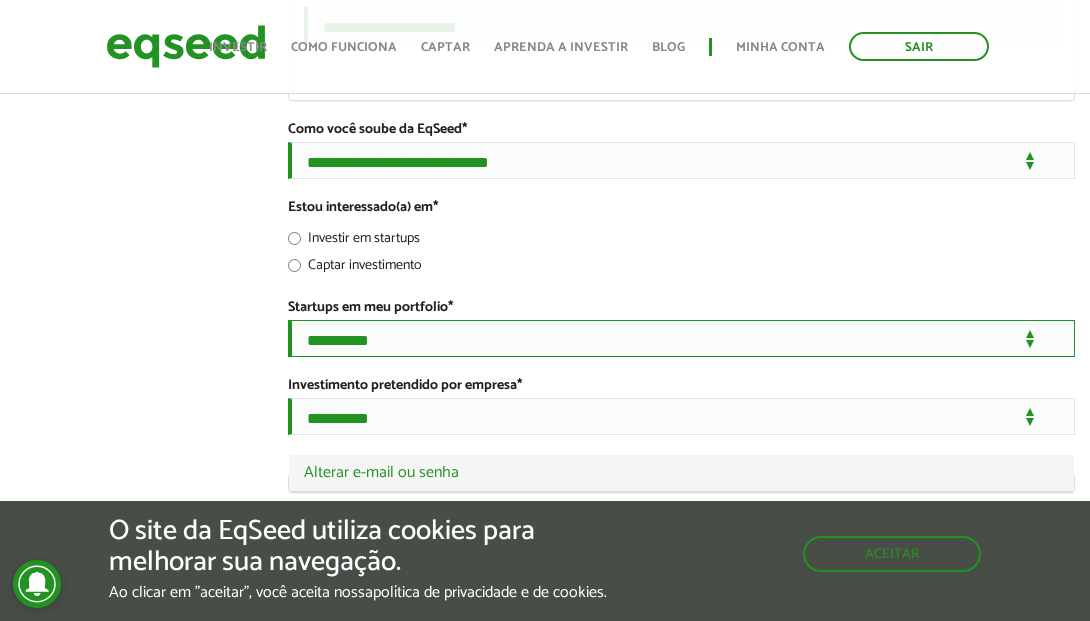 click on "**********" at bounding box center [682, 338] 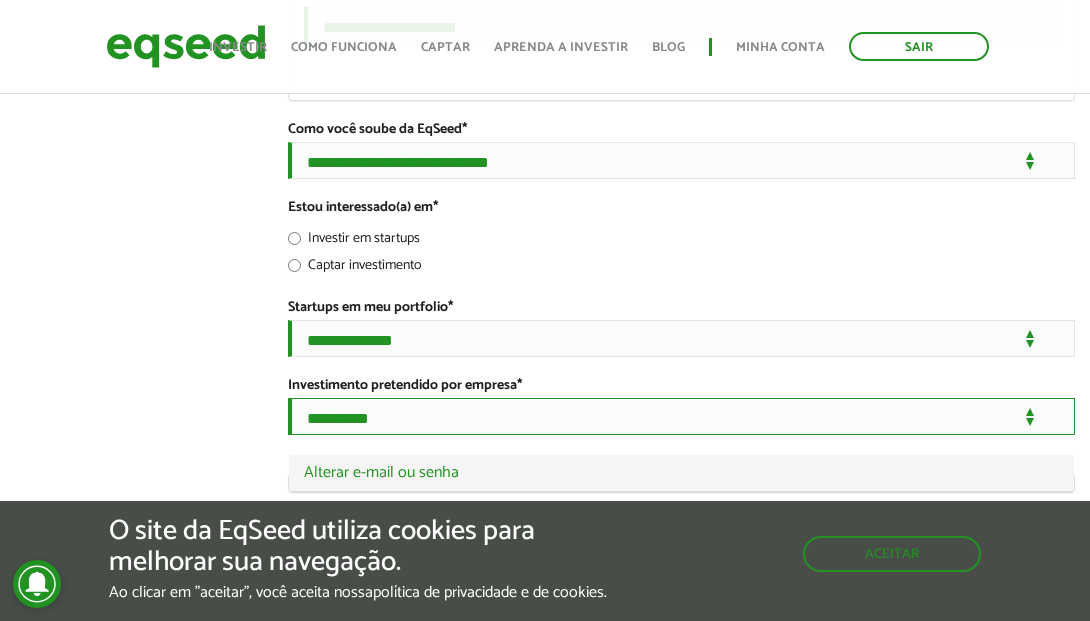 click on "**********" at bounding box center (682, 416) 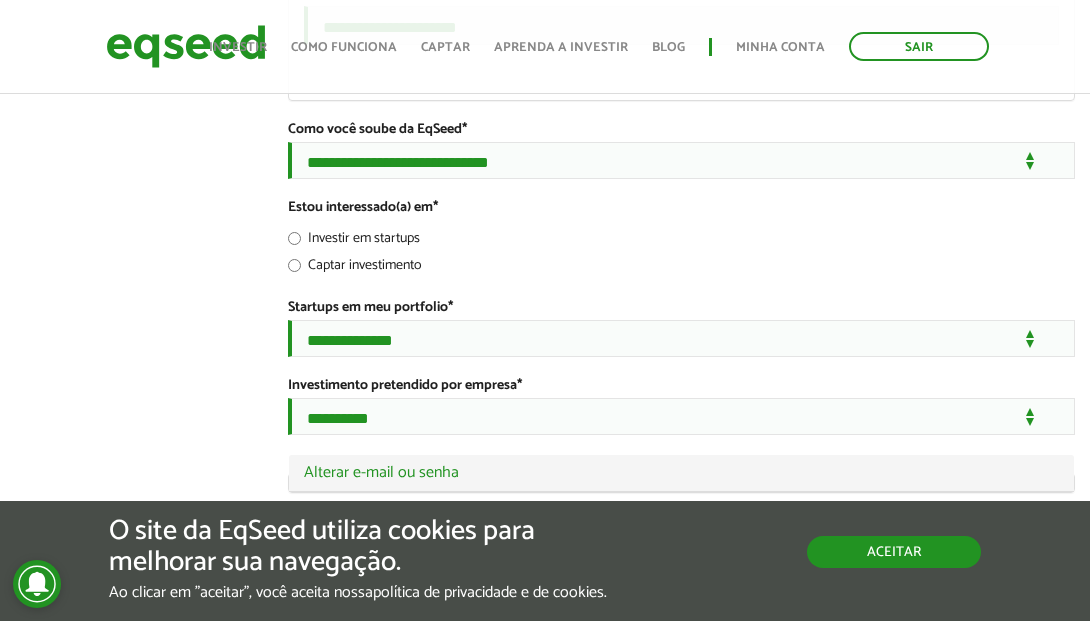 click on "Aceitar" at bounding box center (894, 552) 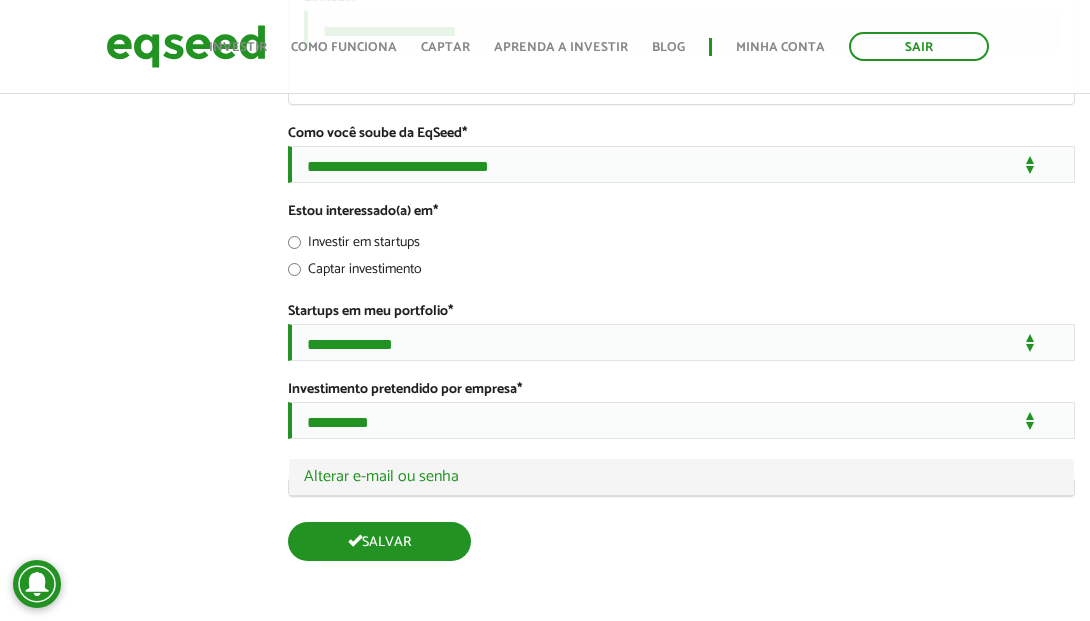 scroll, scrollTop: 3699, scrollLeft: 0, axis: vertical 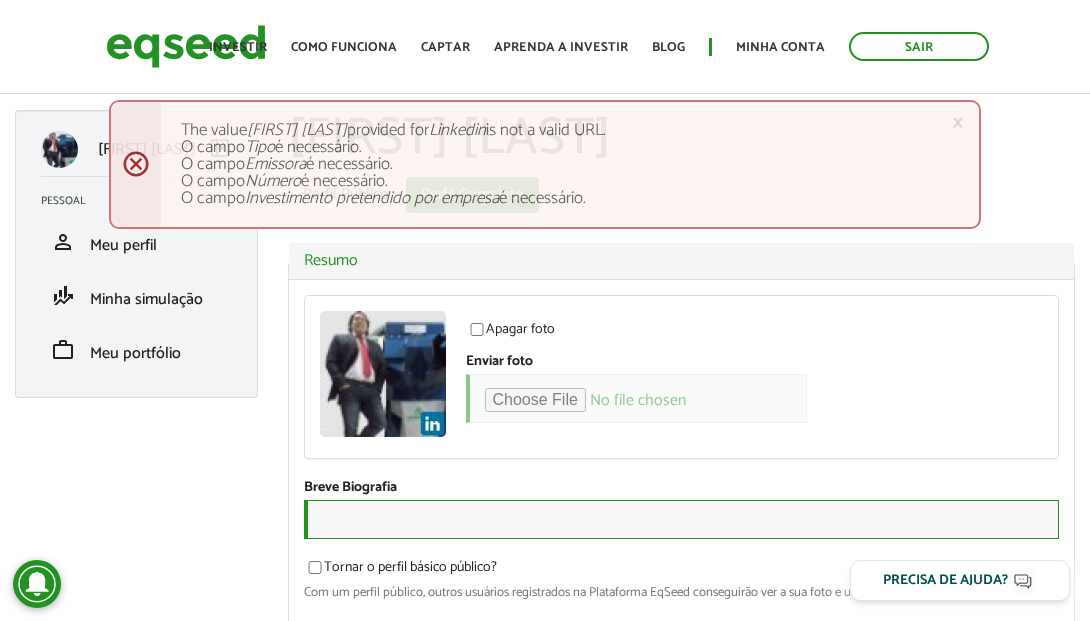 click on "Breve Biografia" at bounding box center [682, 519] 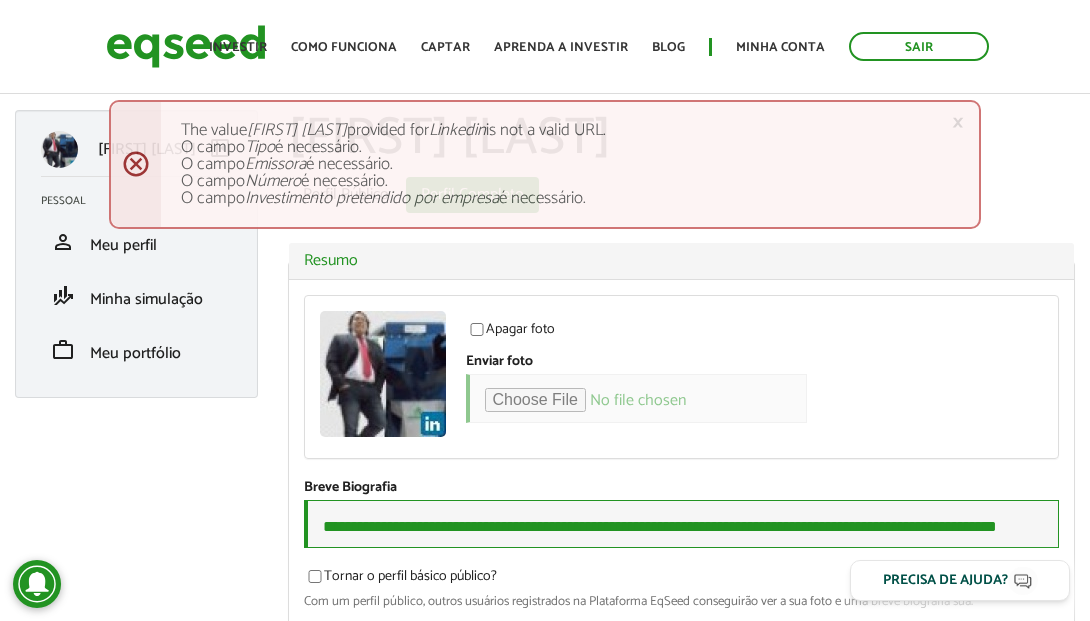 scroll, scrollTop: 0, scrollLeft: 47, axis: horizontal 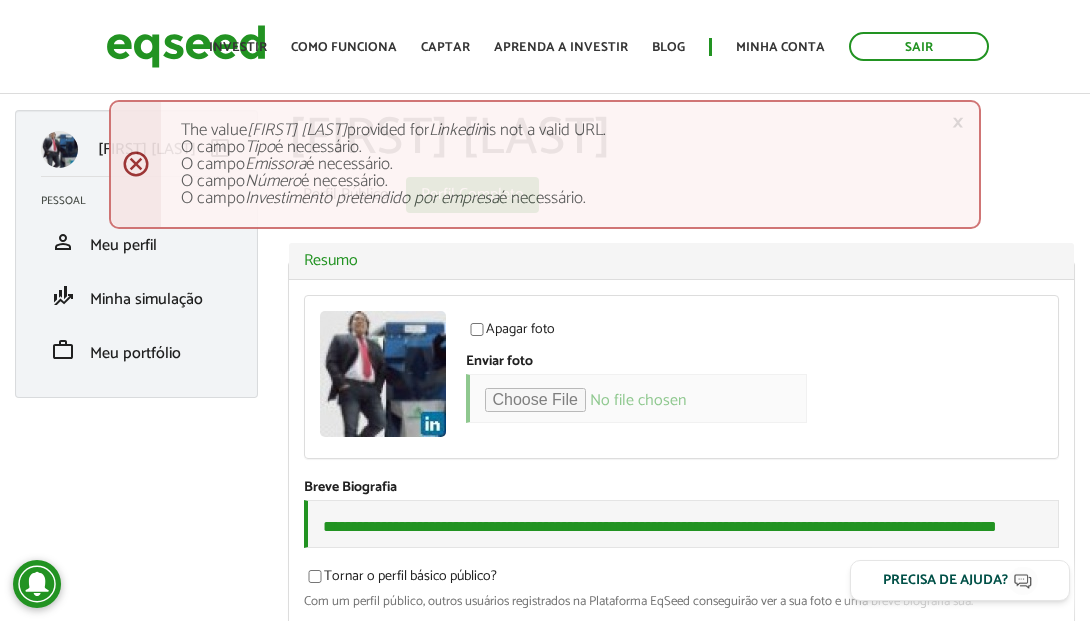 drag, startPoint x: 131, startPoint y: 161, endPoint x: 133, endPoint y: 171, distance: 10.198039 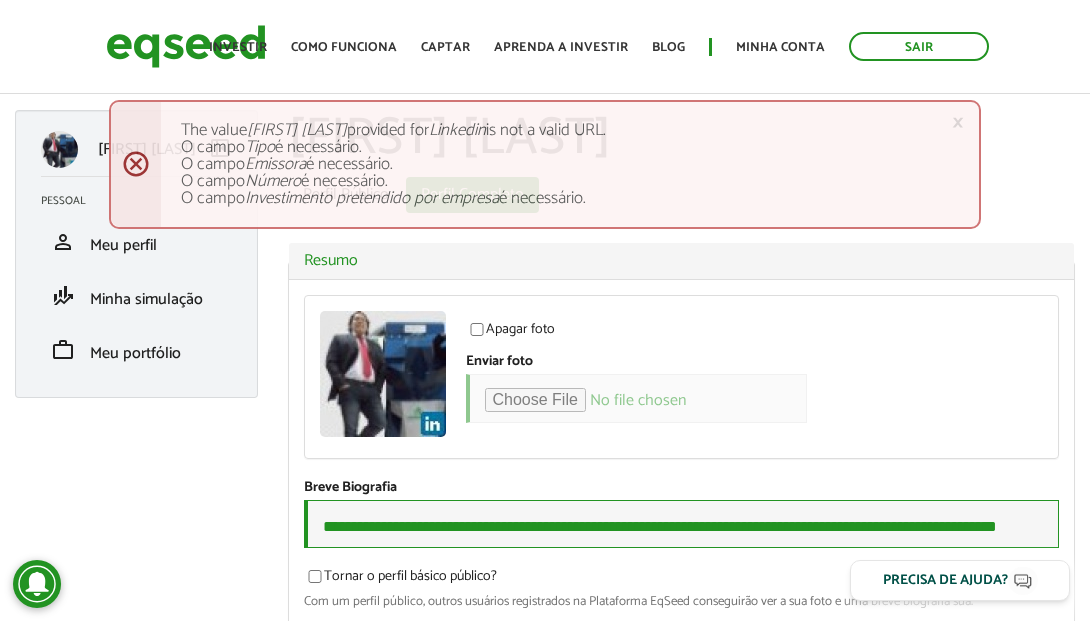 click on "**********" at bounding box center [682, 524] 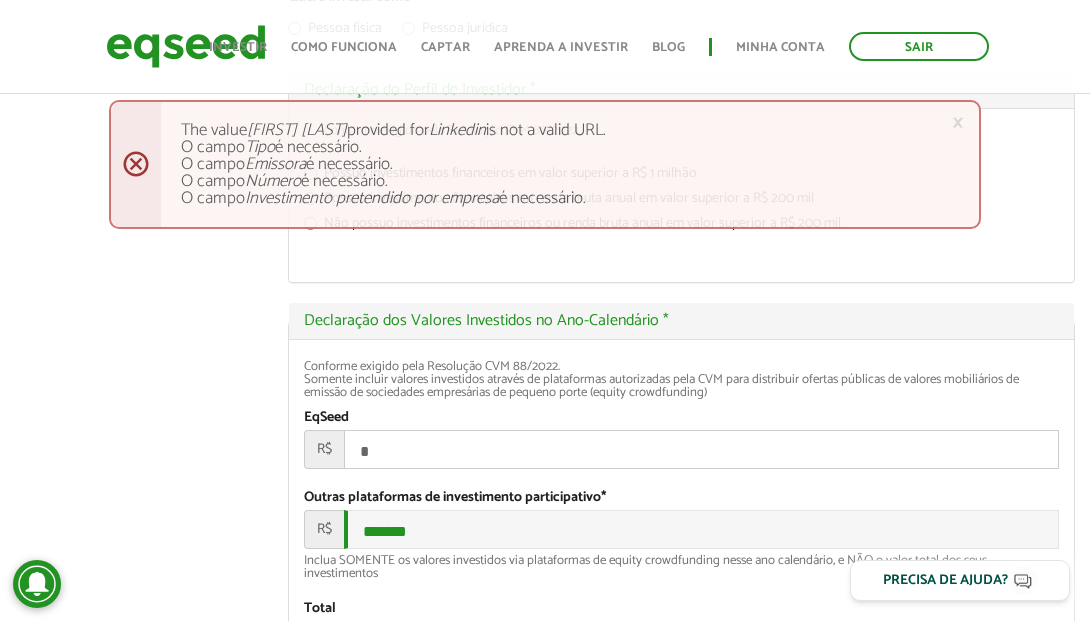 scroll, scrollTop: 3703, scrollLeft: 0, axis: vertical 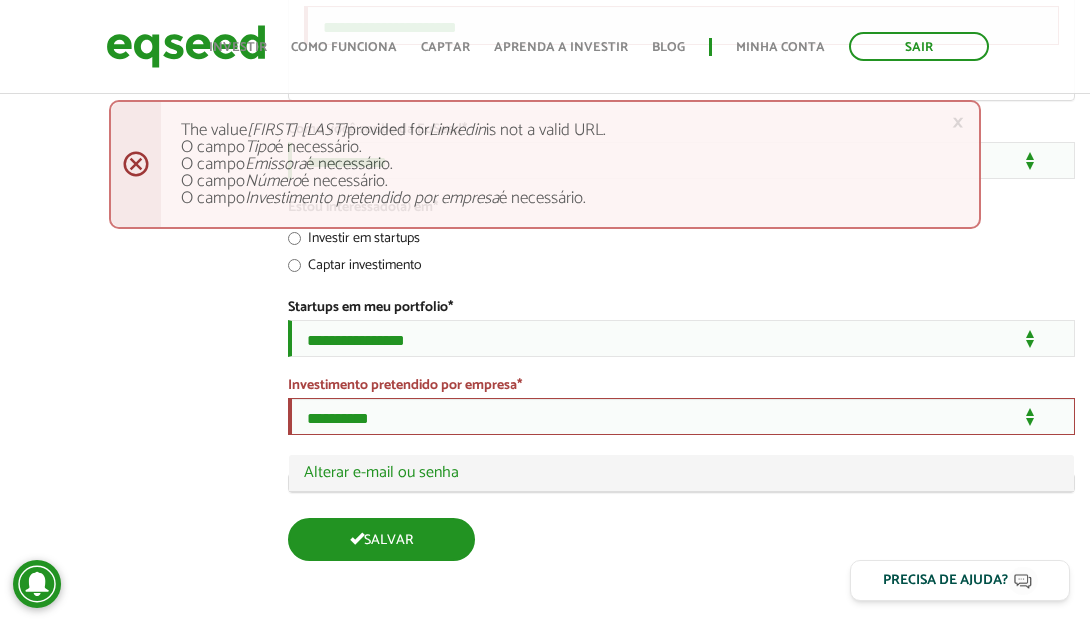 type on "**********" 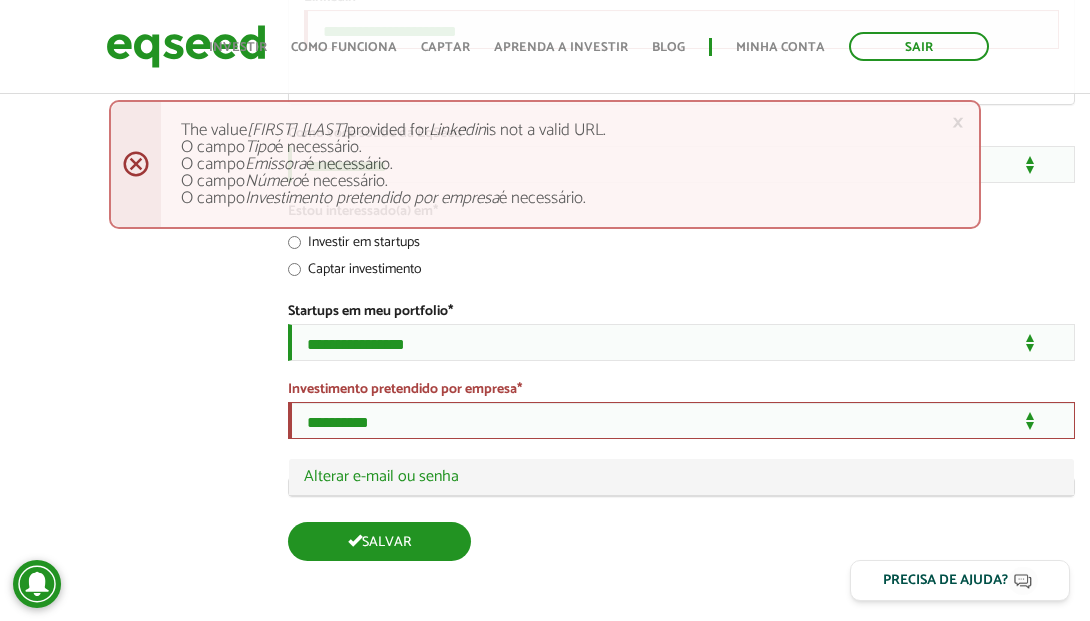 scroll, scrollTop: 3699, scrollLeft: 0, axis: vertical 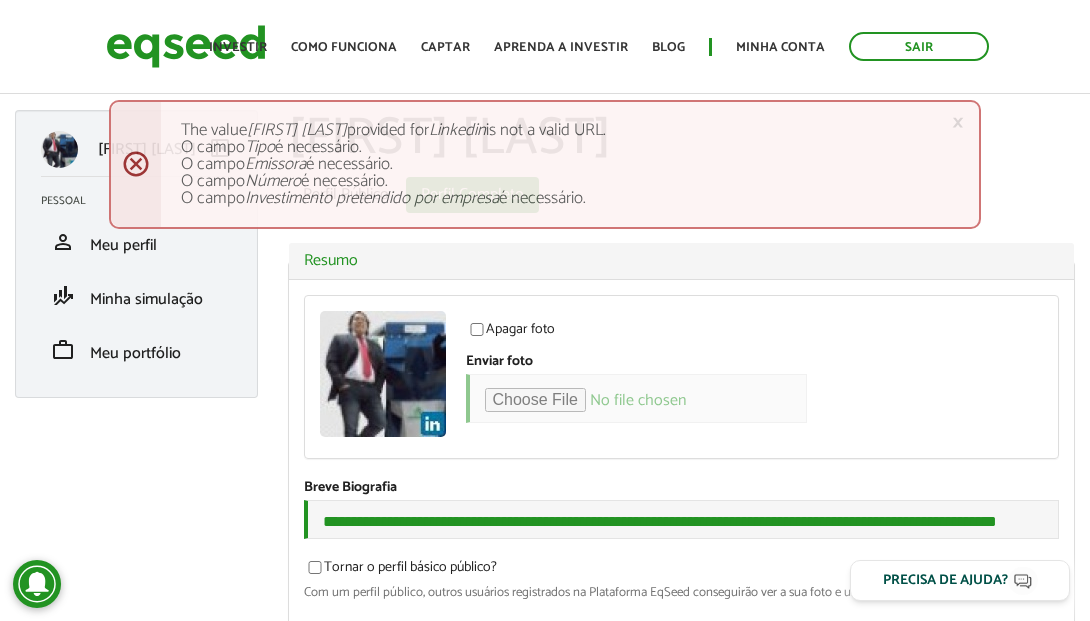 click on "×
Menssagem de erro
The value  [FIRST] [LAST]  provided for  Linkedin  is not a valid URL.
O campo  Tipo  é necessário.
O campo  Emissora  é necessário.
O campo  Número  é necessário.
O campo  Investimento pretendido por empresa  é necessário." at bounding box center (545, 164) 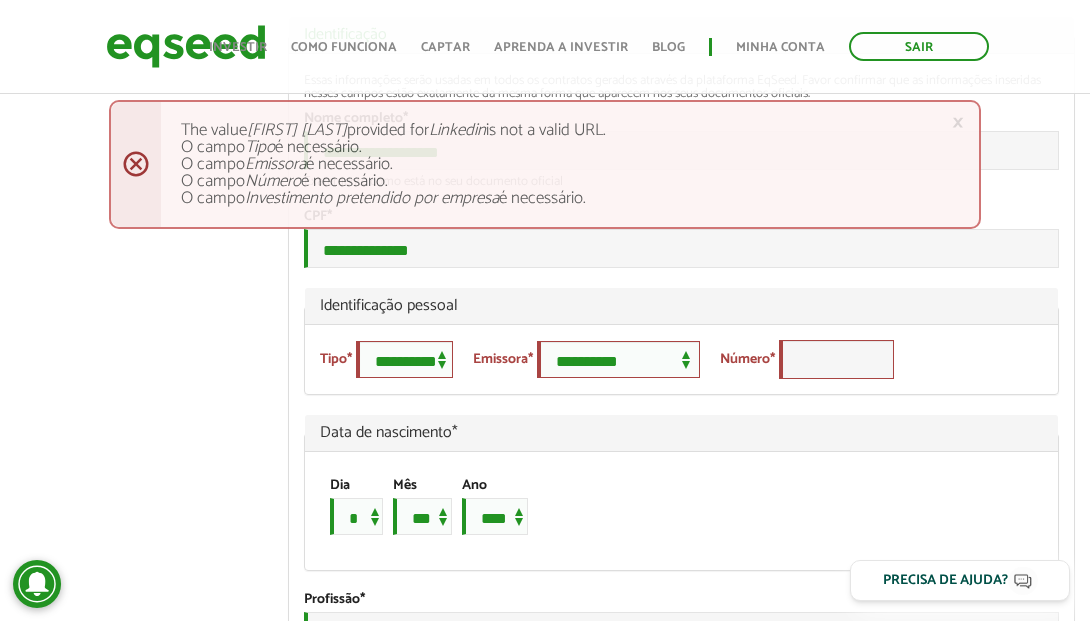 scroll, scrollTop: 1187, scrollLeft: 0, axis: vertical 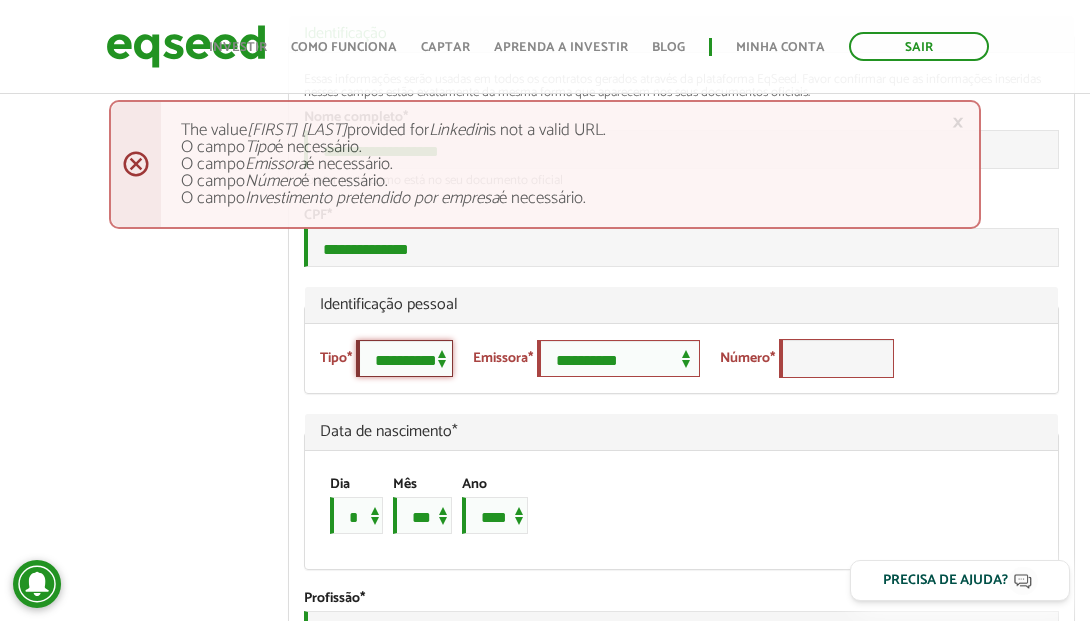 click on "**********" at bounding box center [404, 358] 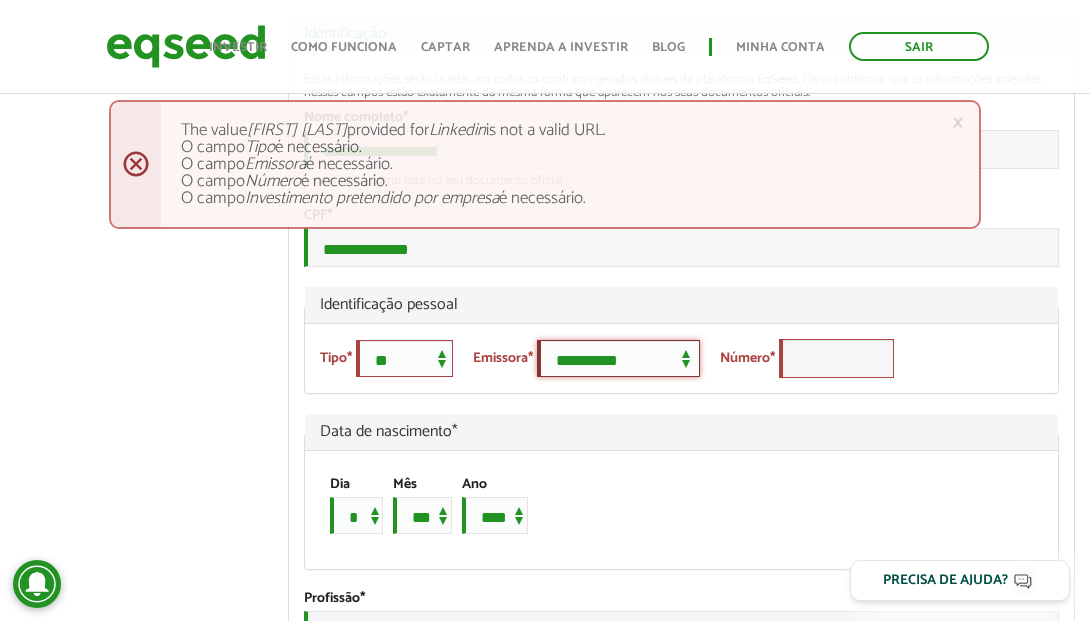 click on "**********" at bounding box center (618, 358) 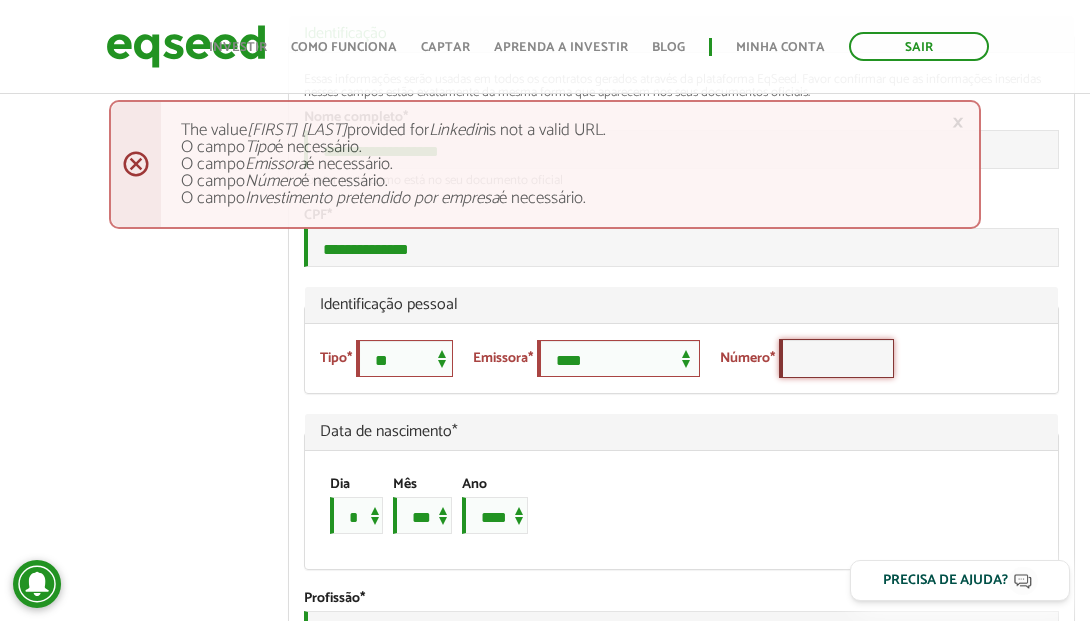 click on "Número  *" at bounding box center (836, 358) 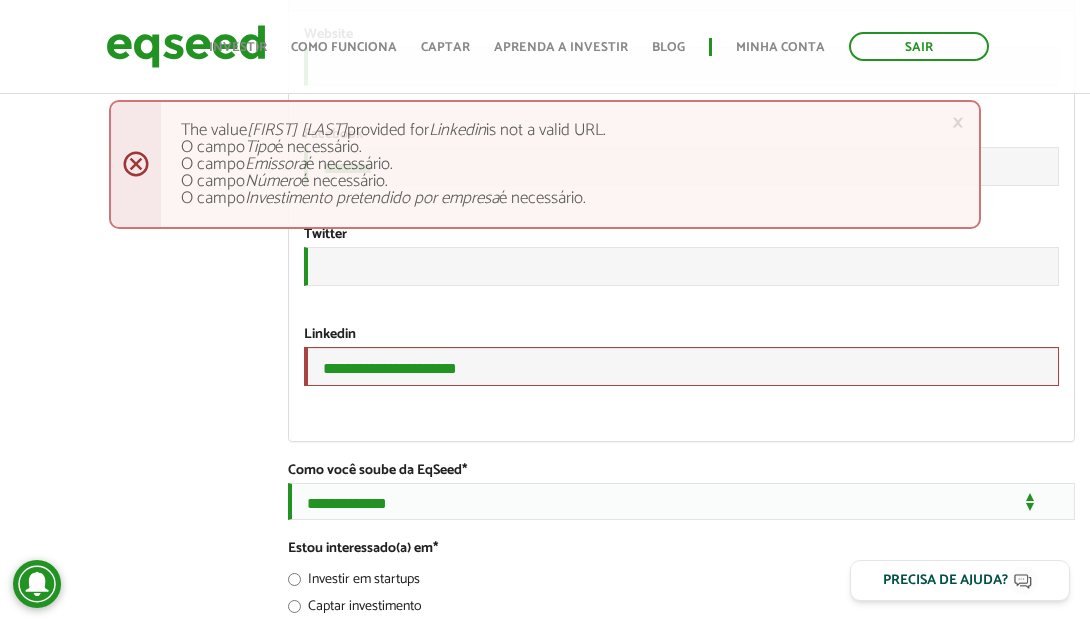 scroll, scrollTop: 3703, scrollLeft: 0, axis: vertical 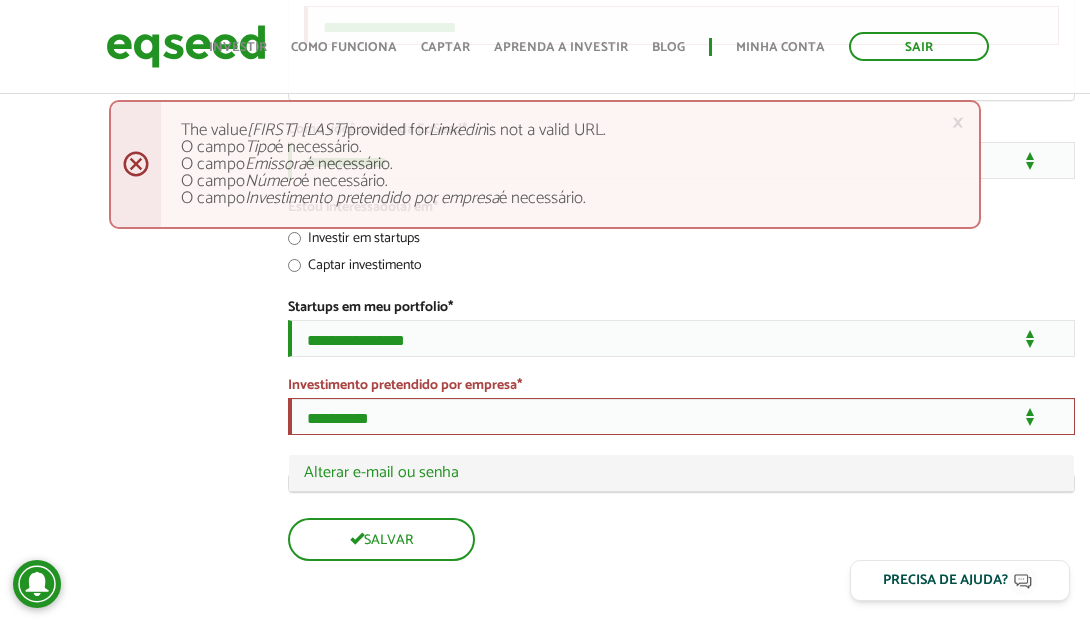 type on "*********" 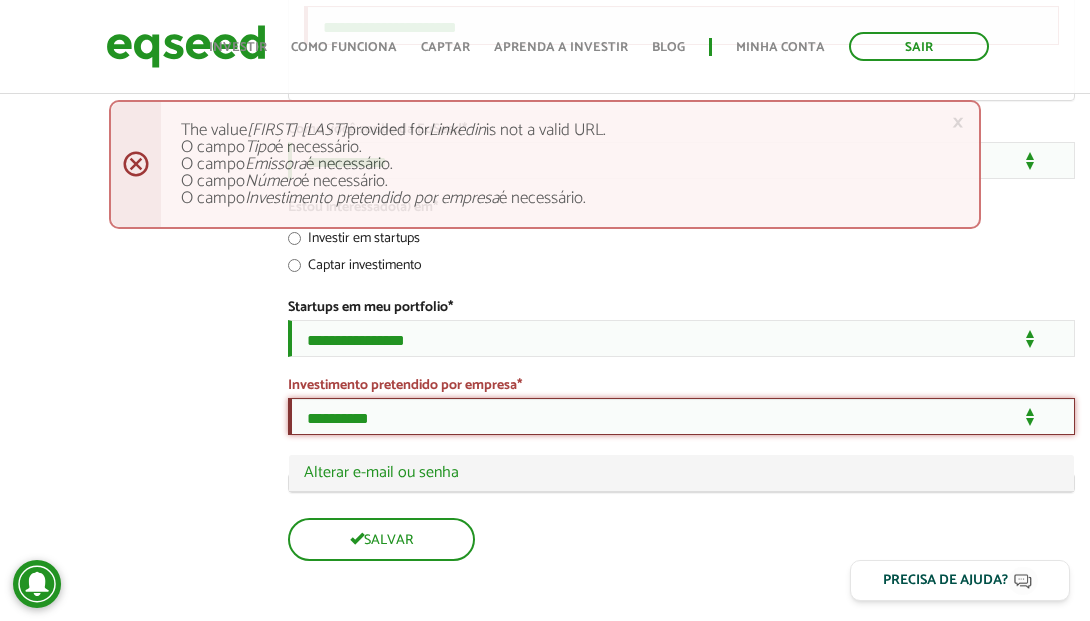 click on "**********" at bounding box center [682, 416] 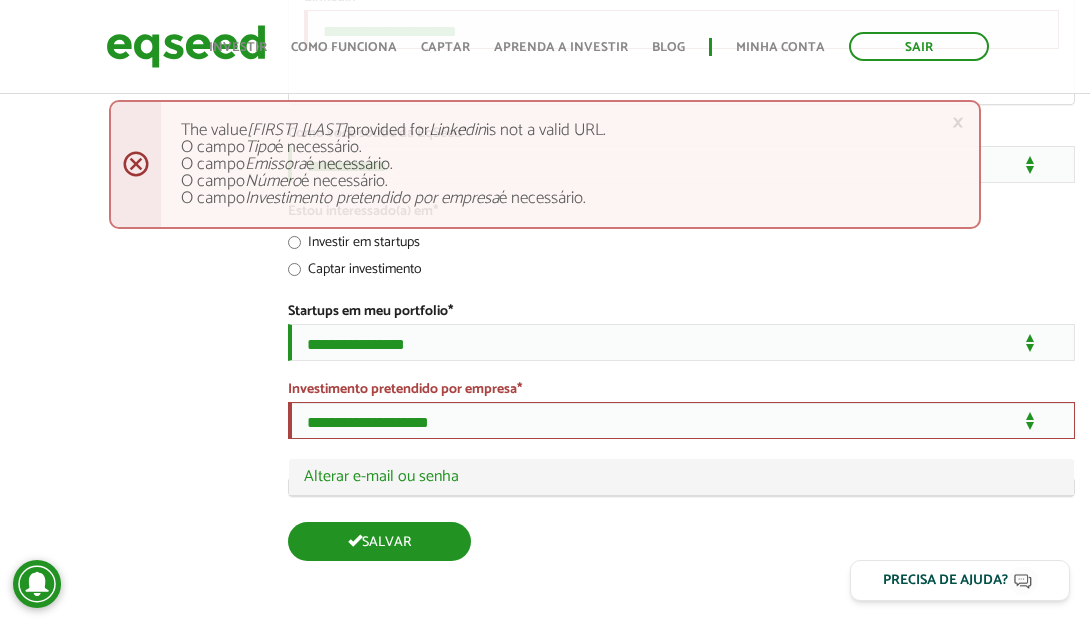 scroll, scrollTop: 3699, scrollLeft: 0, axis: vertical 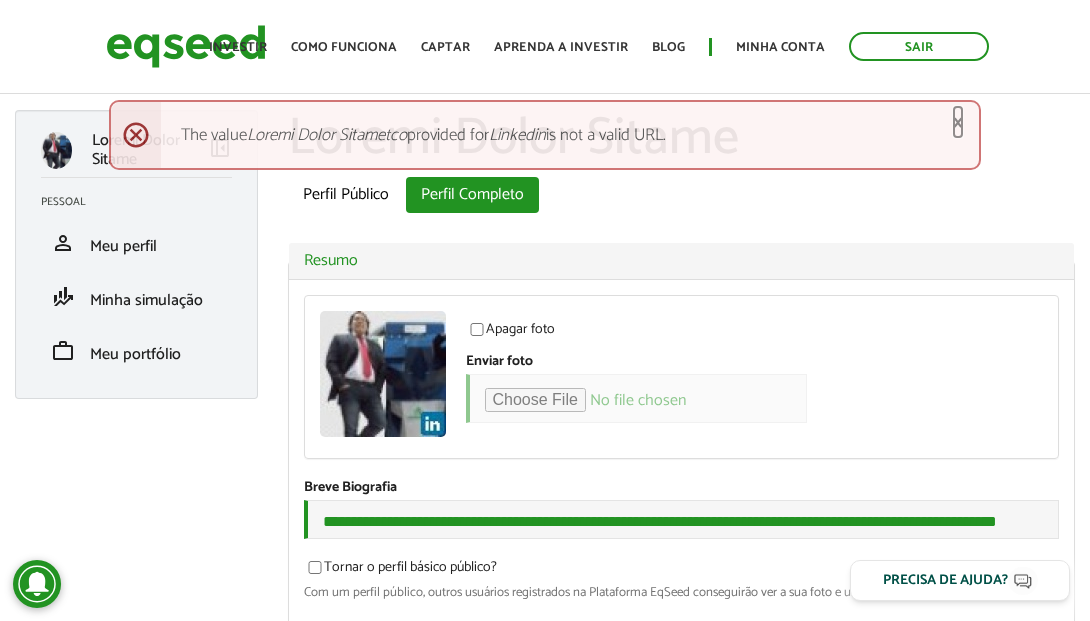 click on "×" at bounding box center (958, 122) 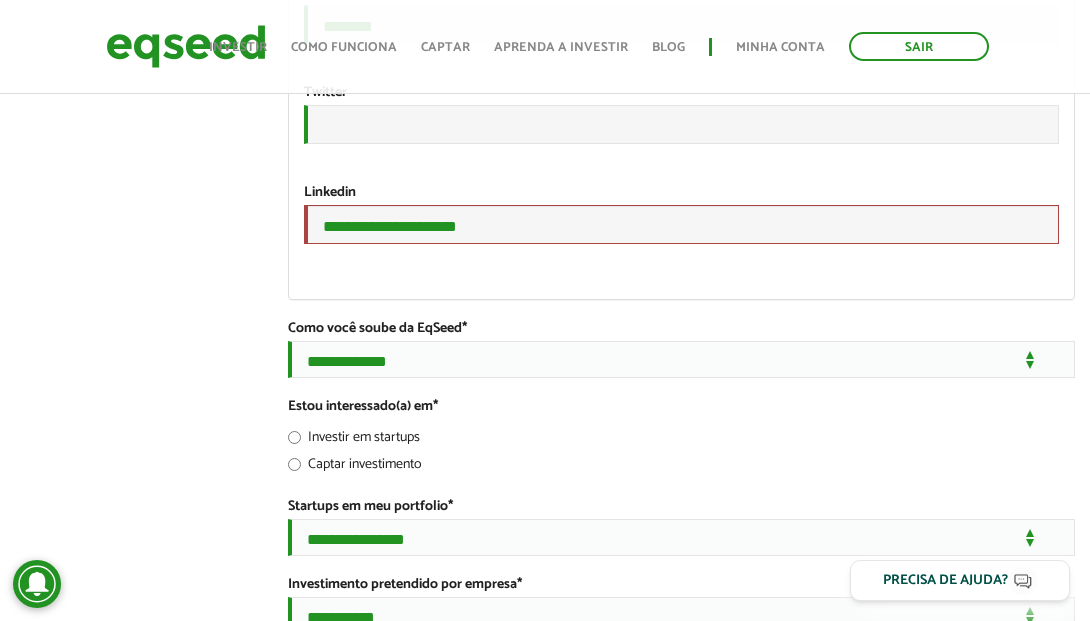 scroll, scrollTop: 3303, scrollLeft: 0, axis: vertical 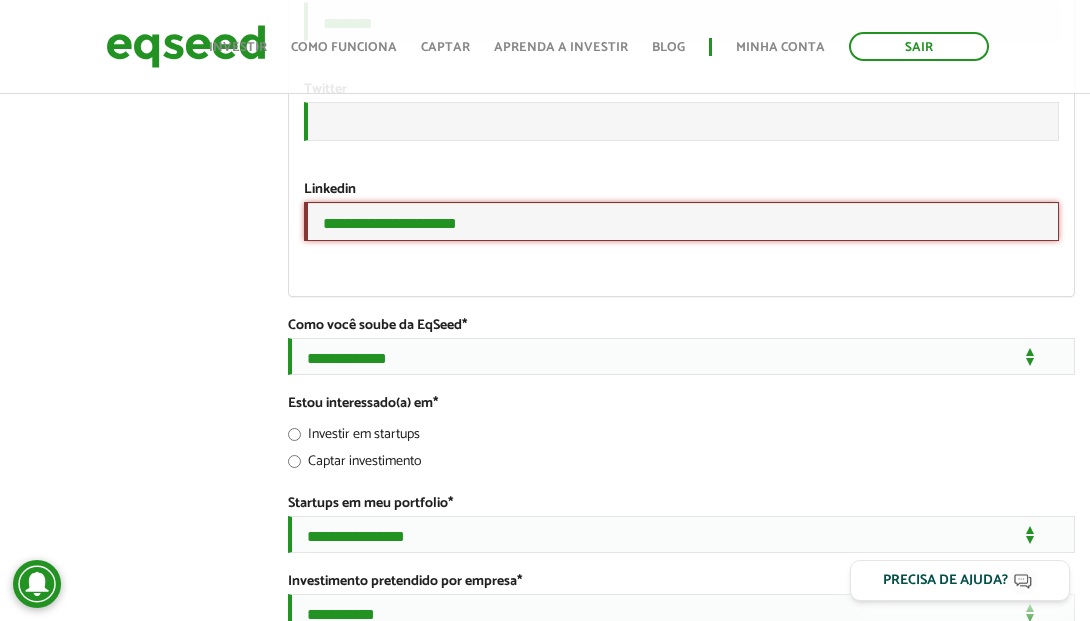 drag, startPoint x: 484, startPoint y: 394, endPoint x: 299, endPoint y: 395, distance: 185.0027 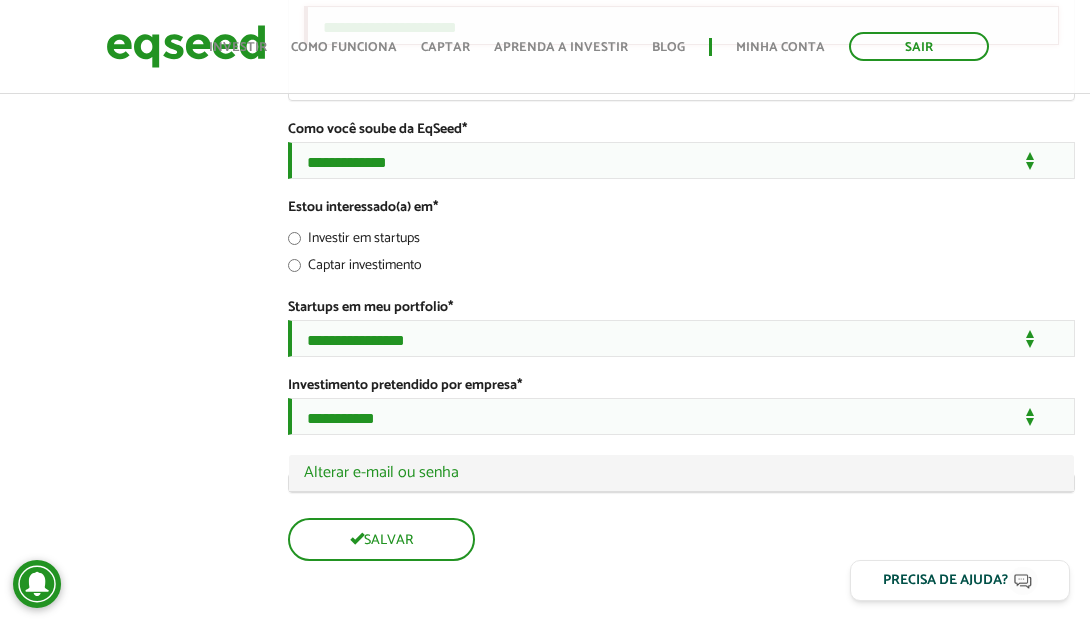 scroll, scrollTop: 3703, scrollLeft: 0, axis: vertical 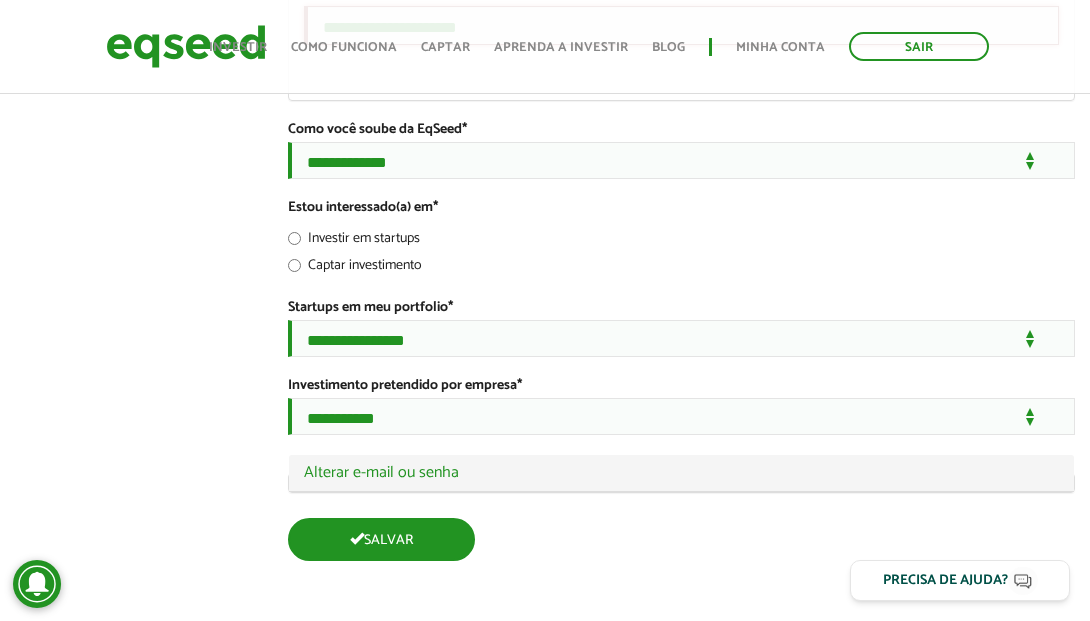 type on "**********" 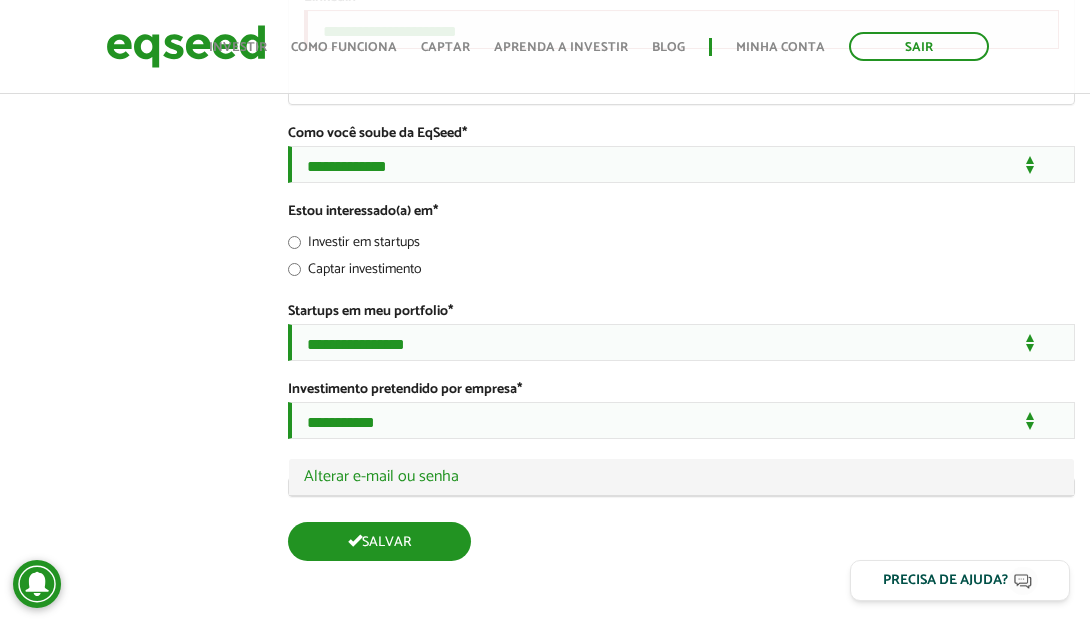 scroll, scrollTop: 3698, scrollLeft: 0, axis: vertical 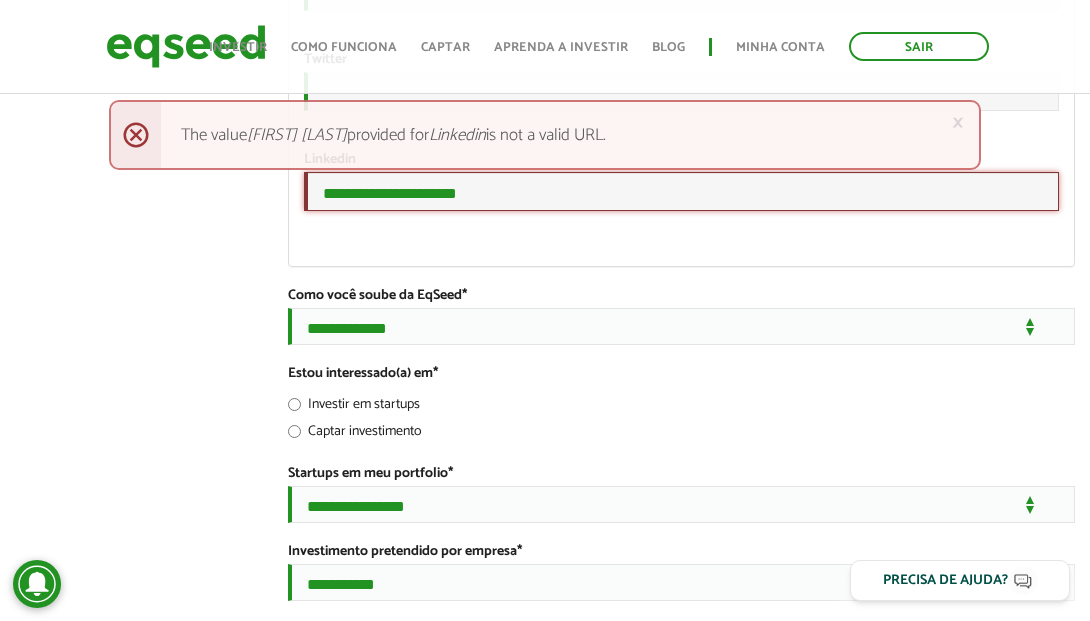 drag, startPoint x: 485, startPoint y: 369, endPoint x: 215, endPoint y: 347, distance: 270.8948 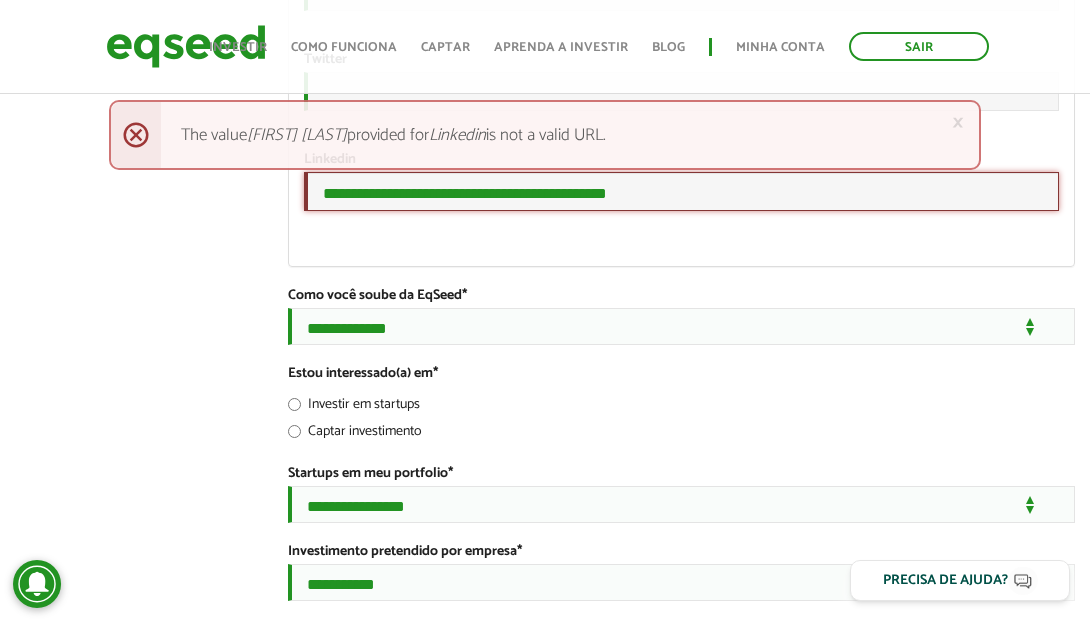 scroll, scrollTop: 3703, scrollLeft: 0, axis: vertical 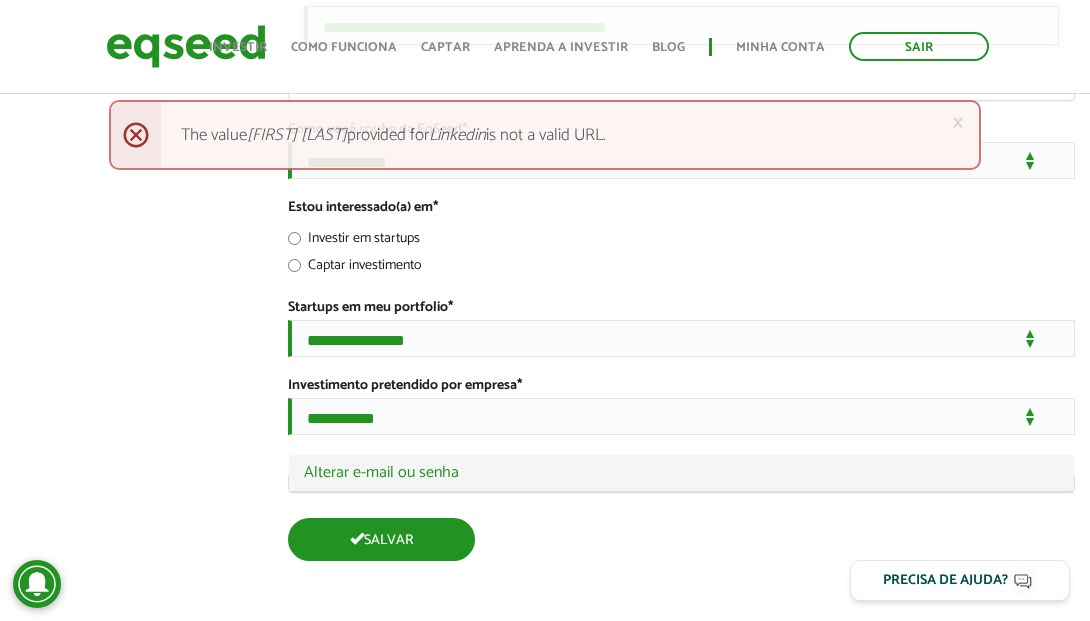 type on "**********" 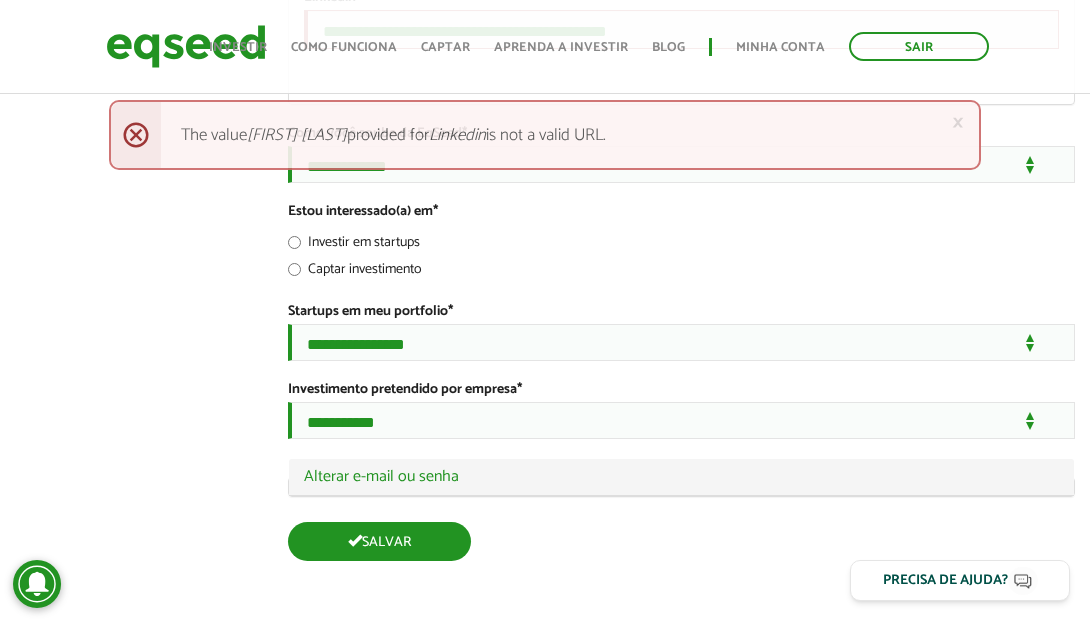 scroll, scrollTop: 3699, scrollLeft: 0, axis: vertical 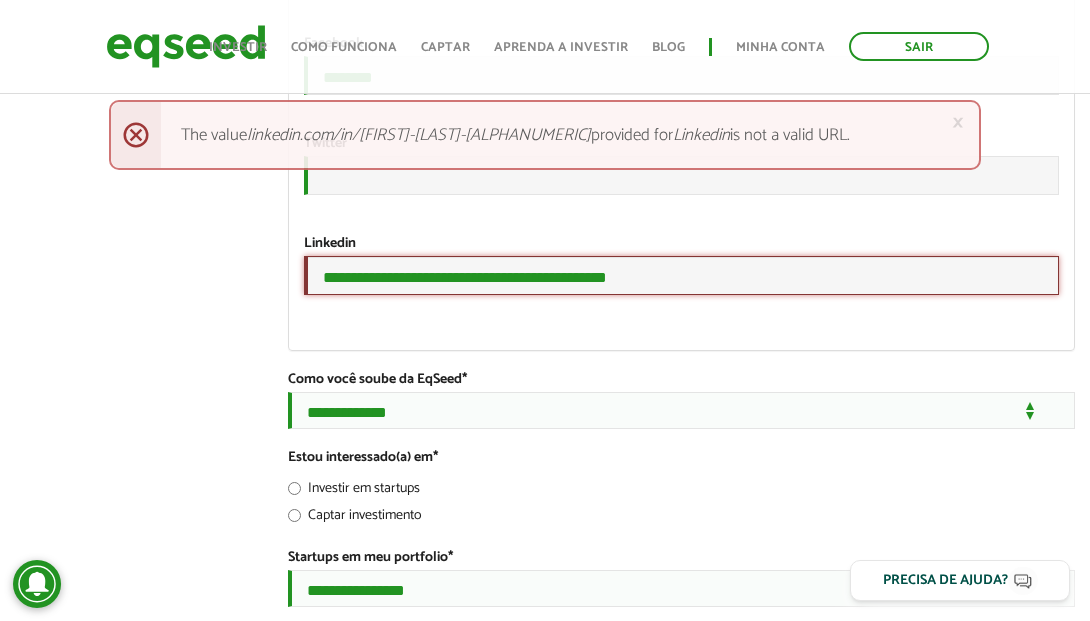 drag, startPoint x: 658, startPoint y: 445, endPoint x: 274, endPoint y: 434, distance: 384.15753 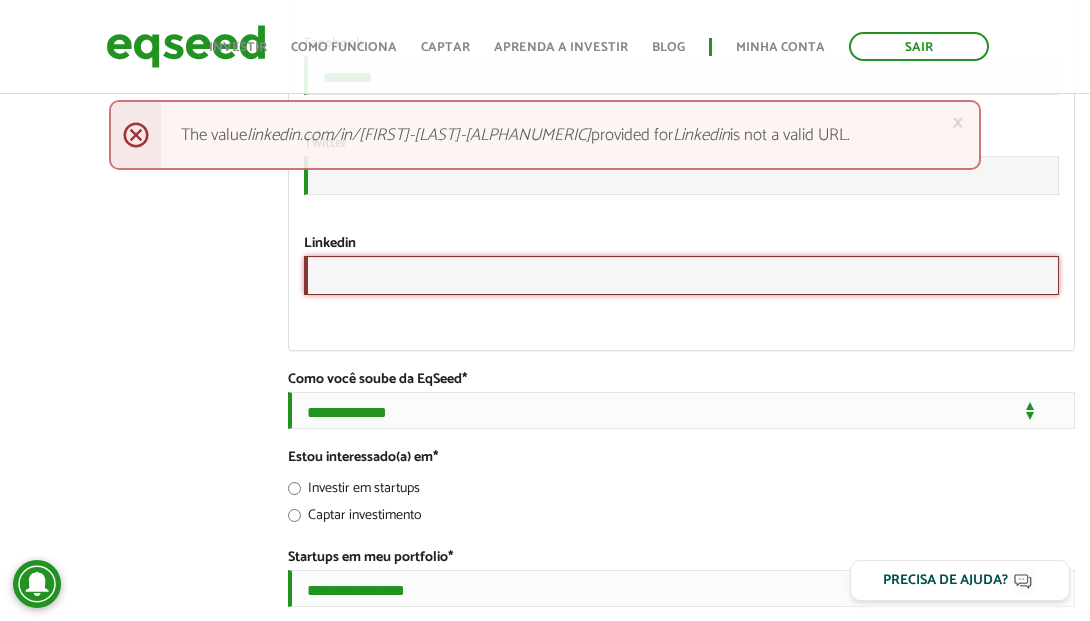 scroll, scrollTop: 3703, scrollLeft: 0, axis: vertical 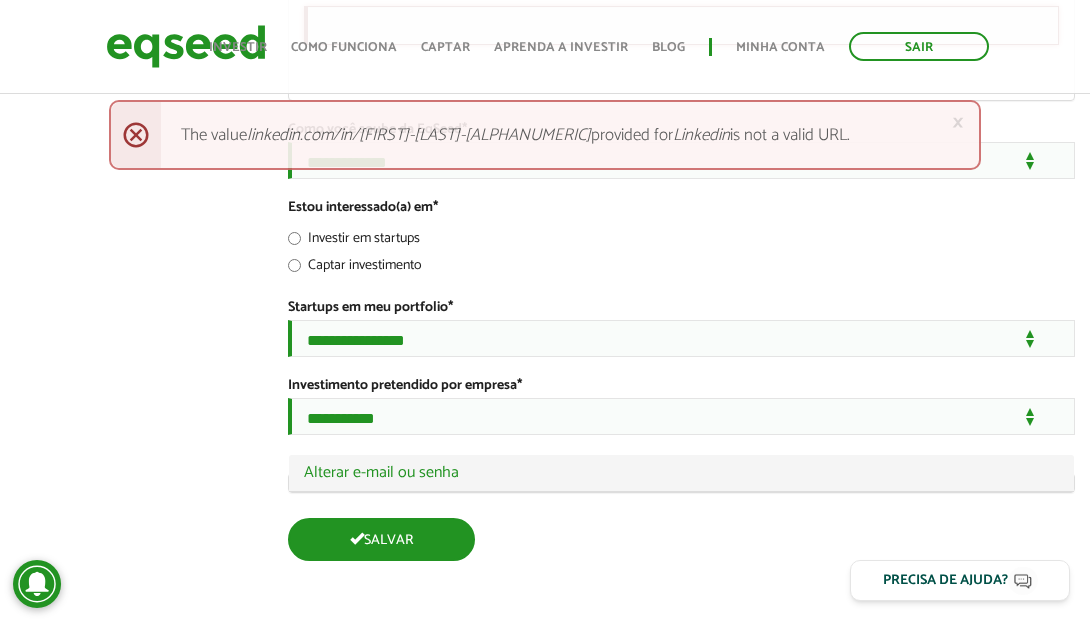 type 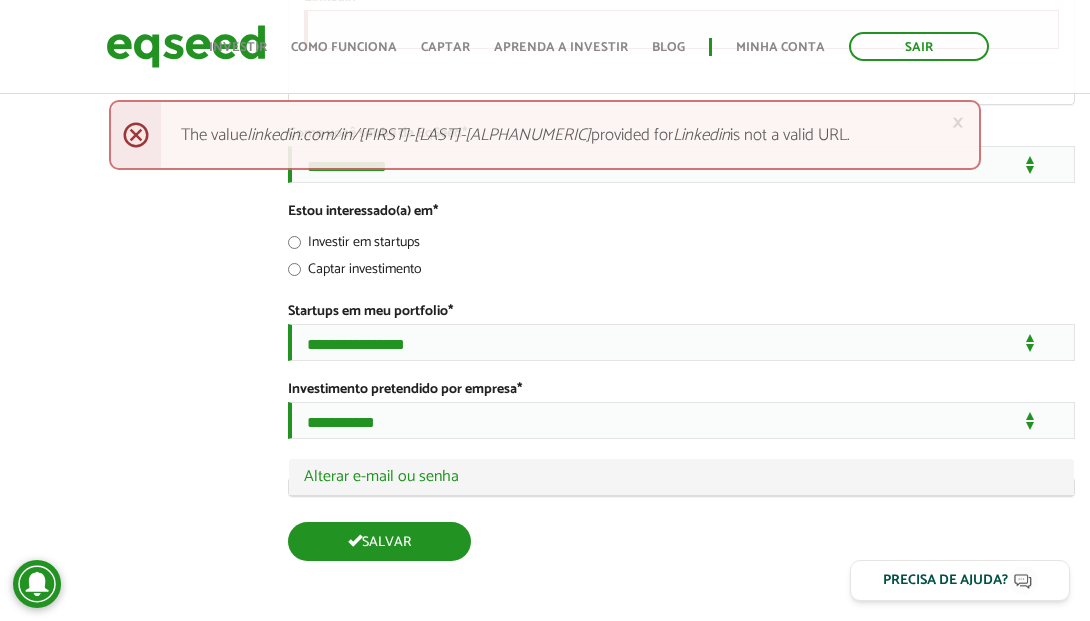 scroll, scrollTop: 3699, scrollLeft: 0, axis: vertical 